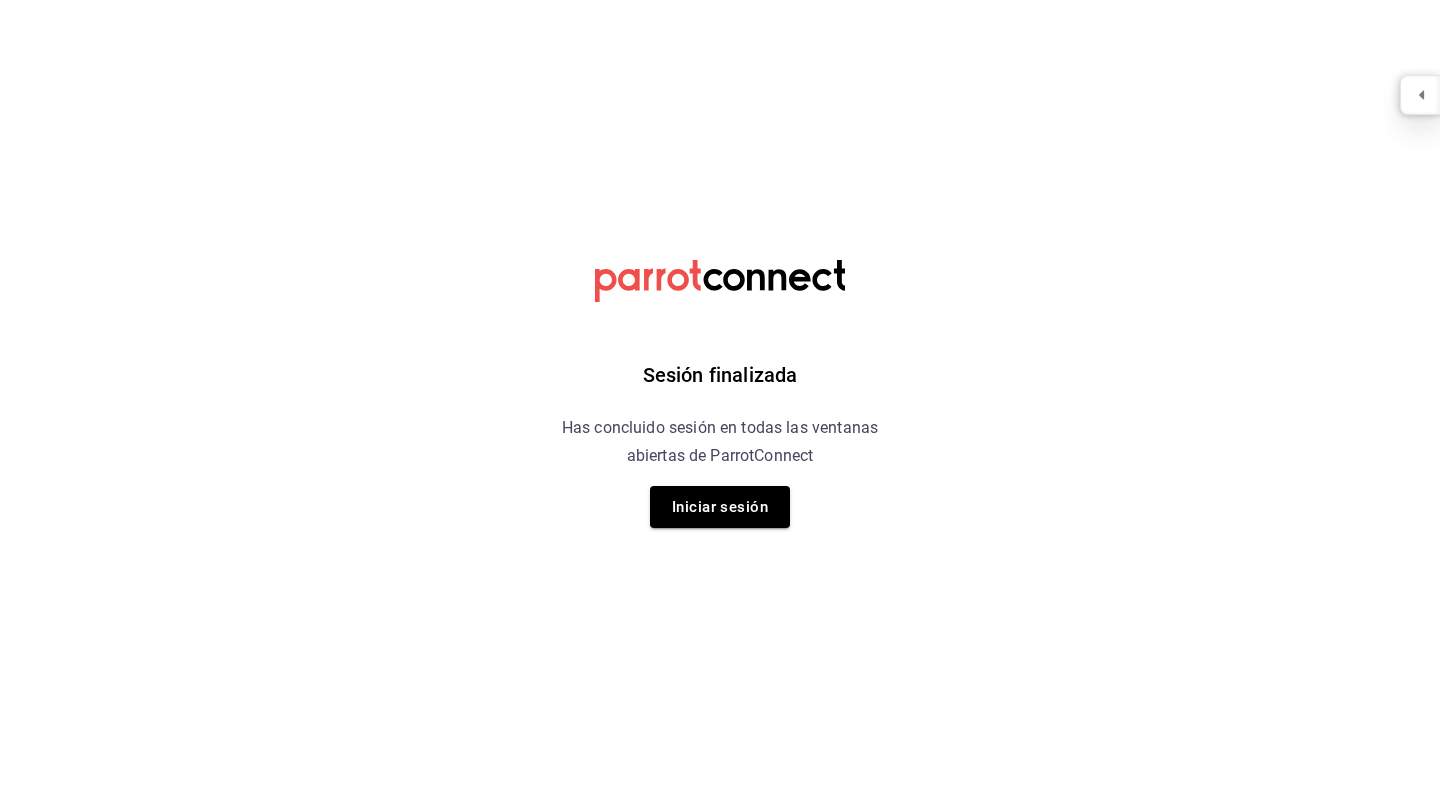 scroll, scrollTop: 0, scrollLeft: 0, axis: both 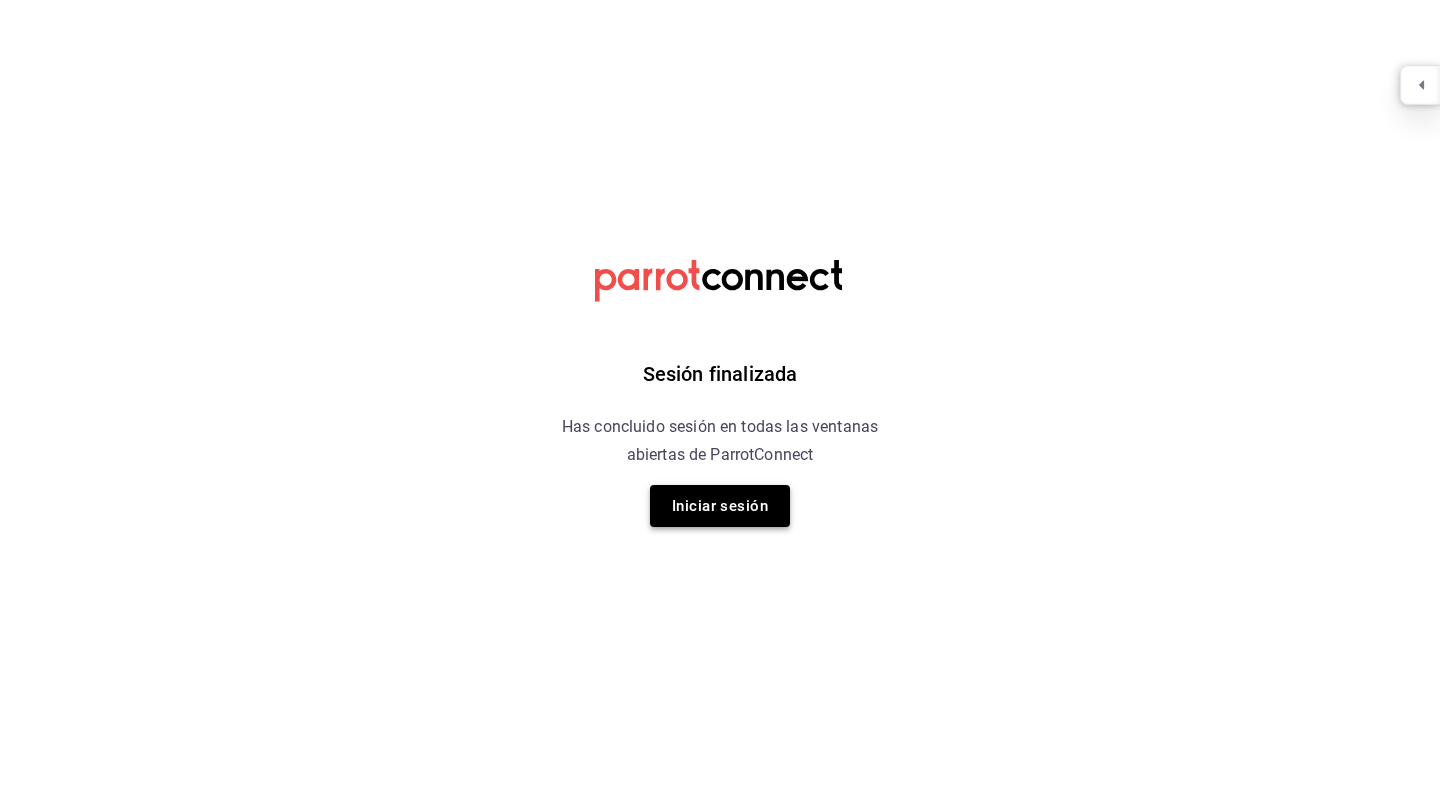 click on "Iniciar sesión" at bounding box center [720, 506] 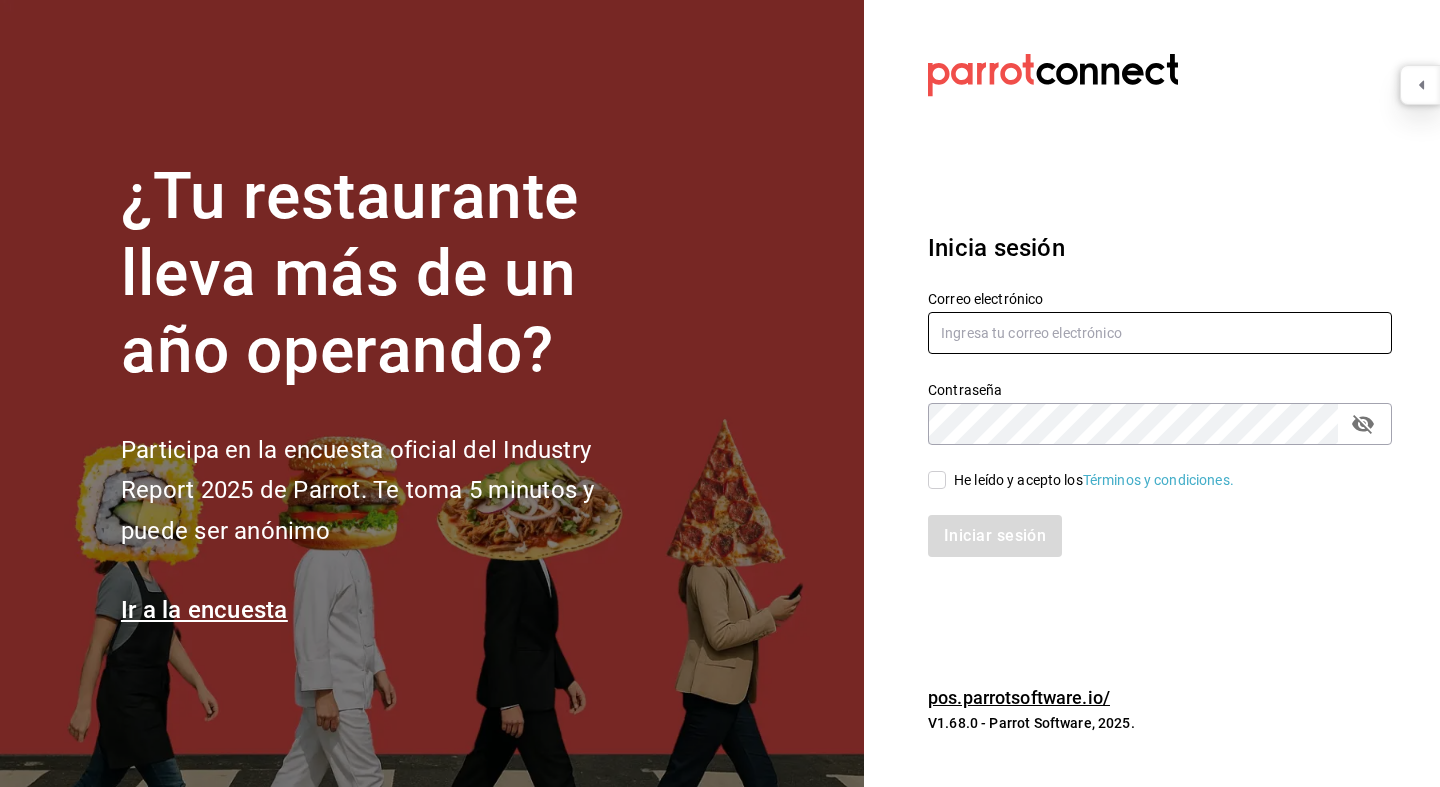 type on "[EMAIL]" 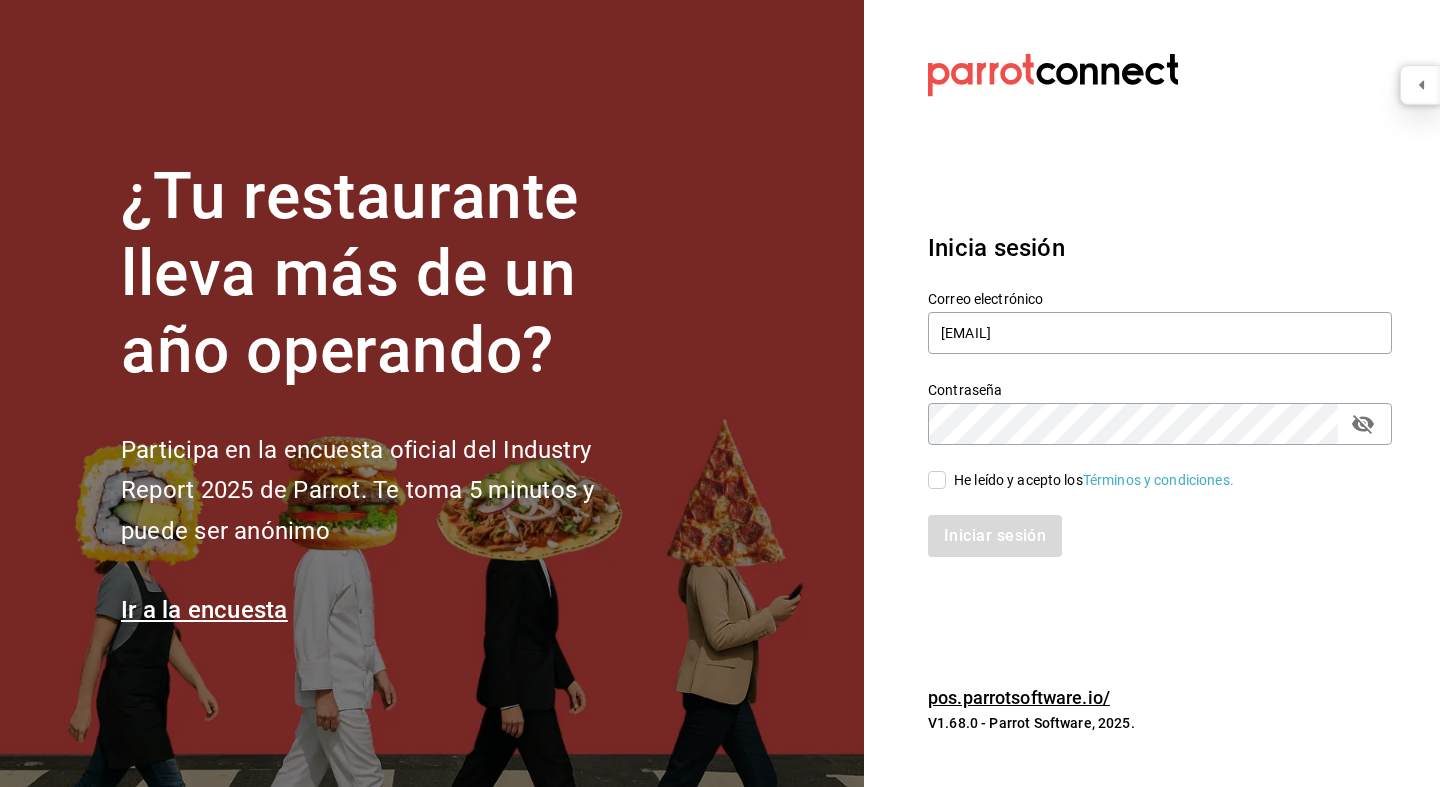 click on "He leído y acepto los  Términos y condiciones." at bounding box center (1090, 480) 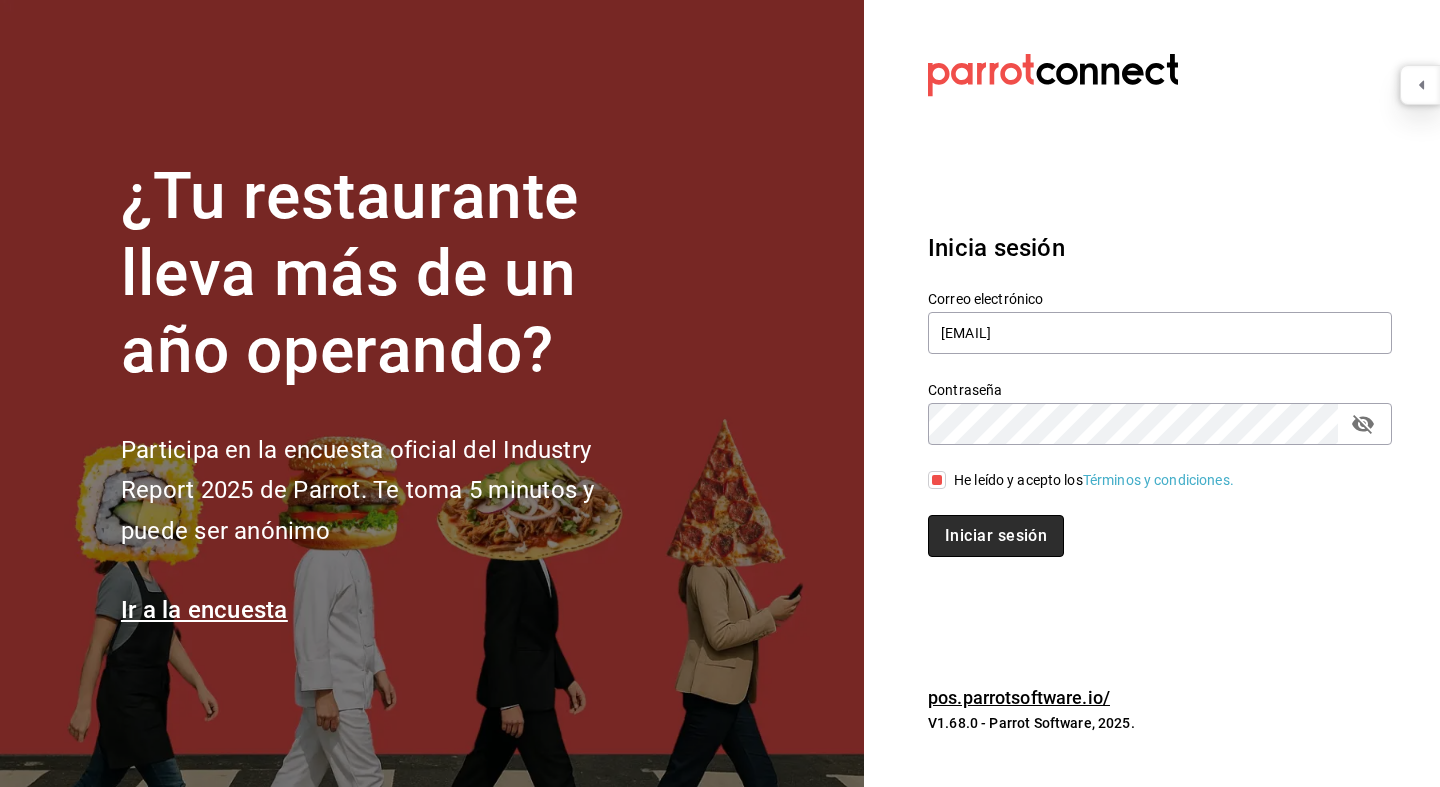 click on "Iniciar sesión" at bounding box center (996, 536) 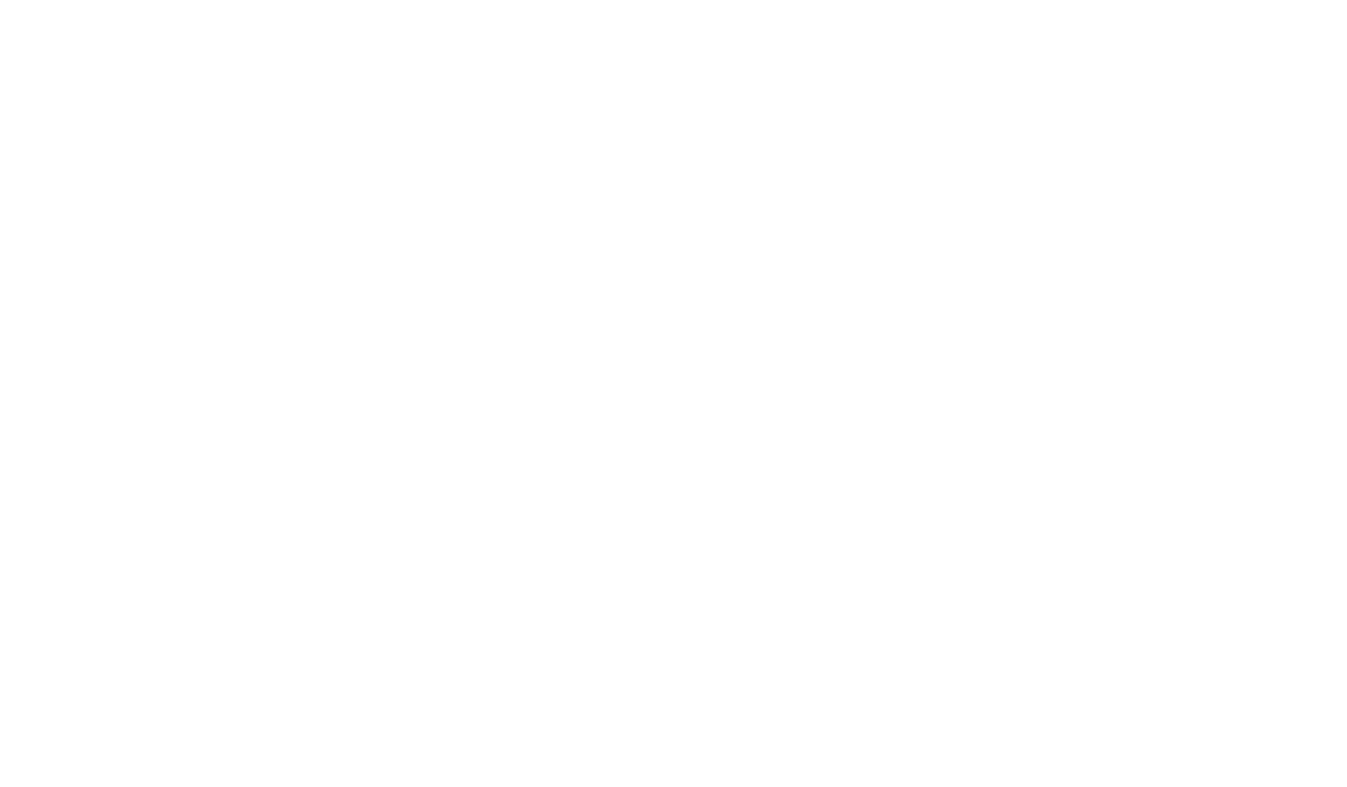 scroll, scrollTop: 0, scrollLeft: 0, axis: both 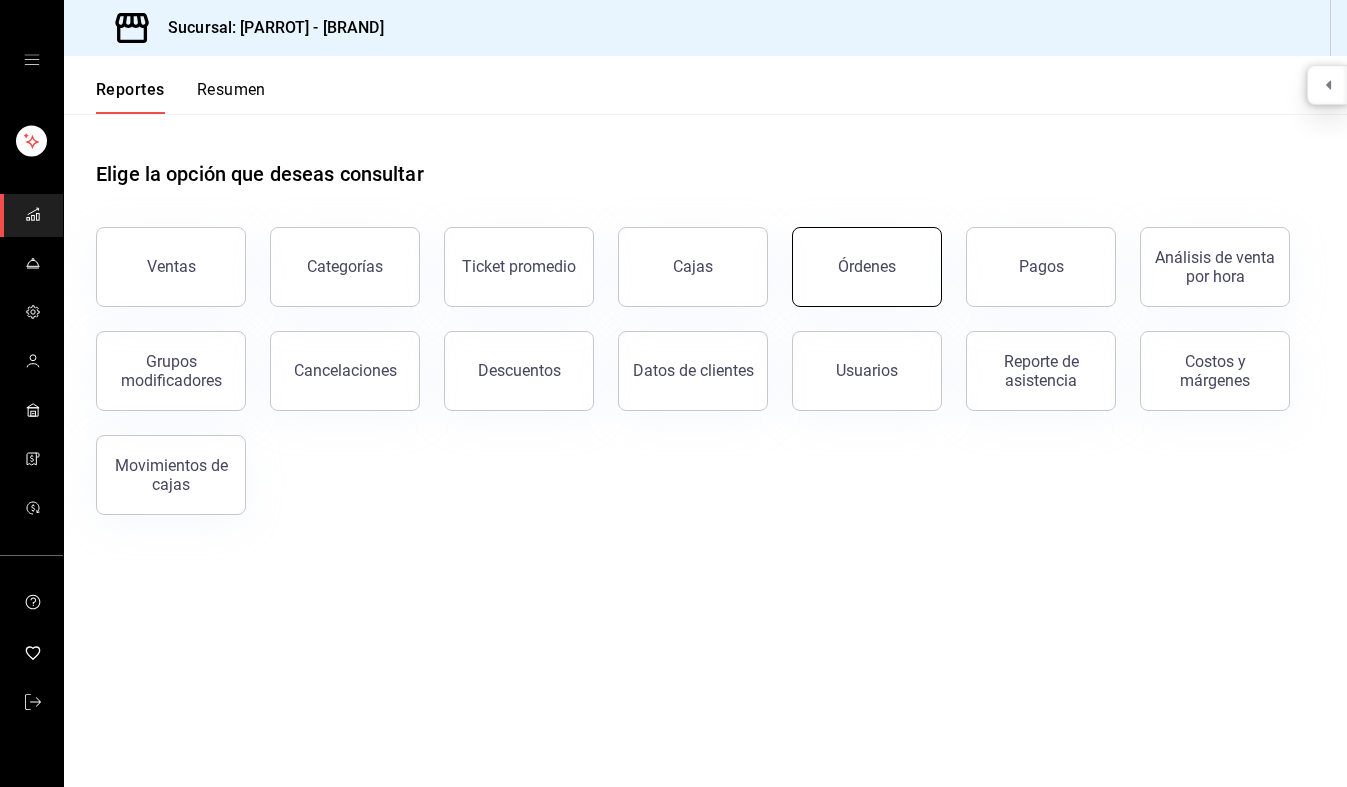 click on "Órdenes" at bounding box center [867, 266] 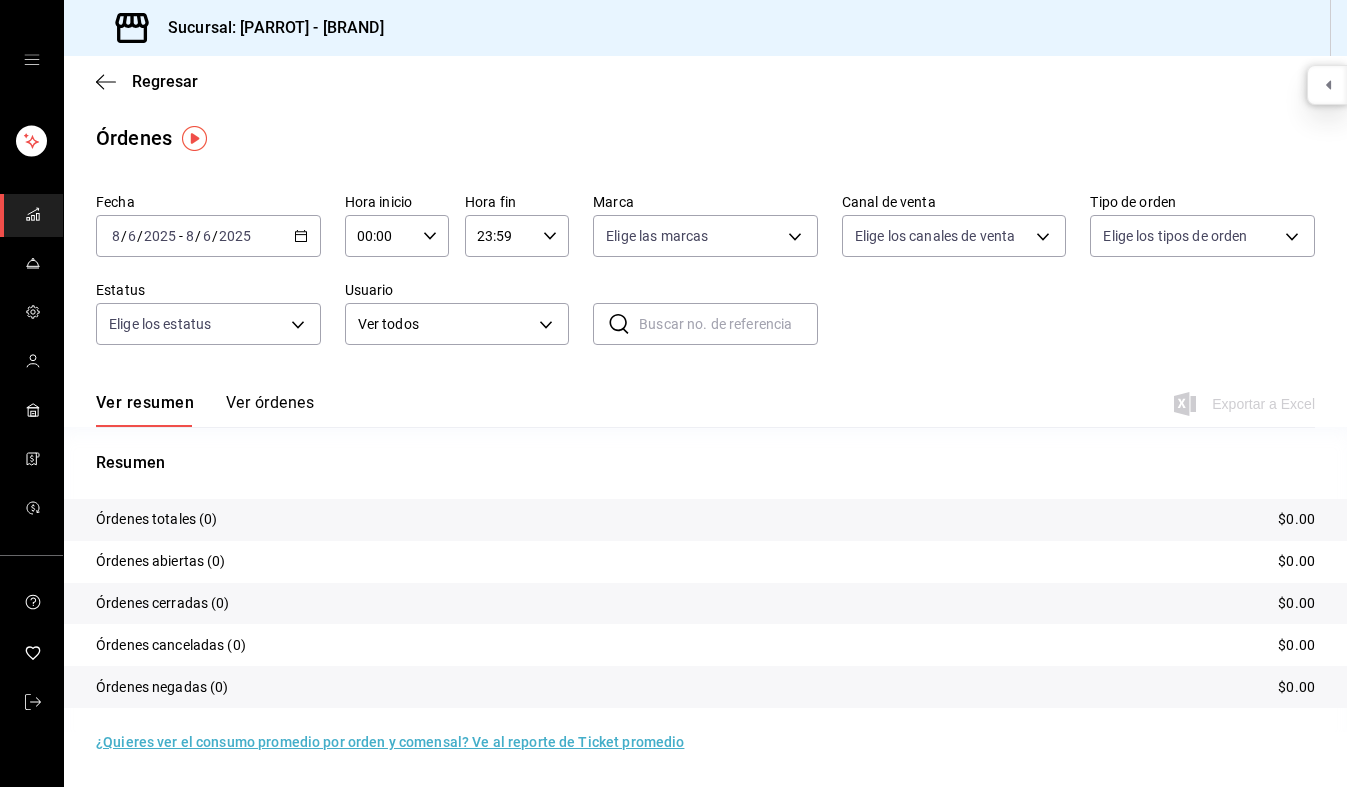 click 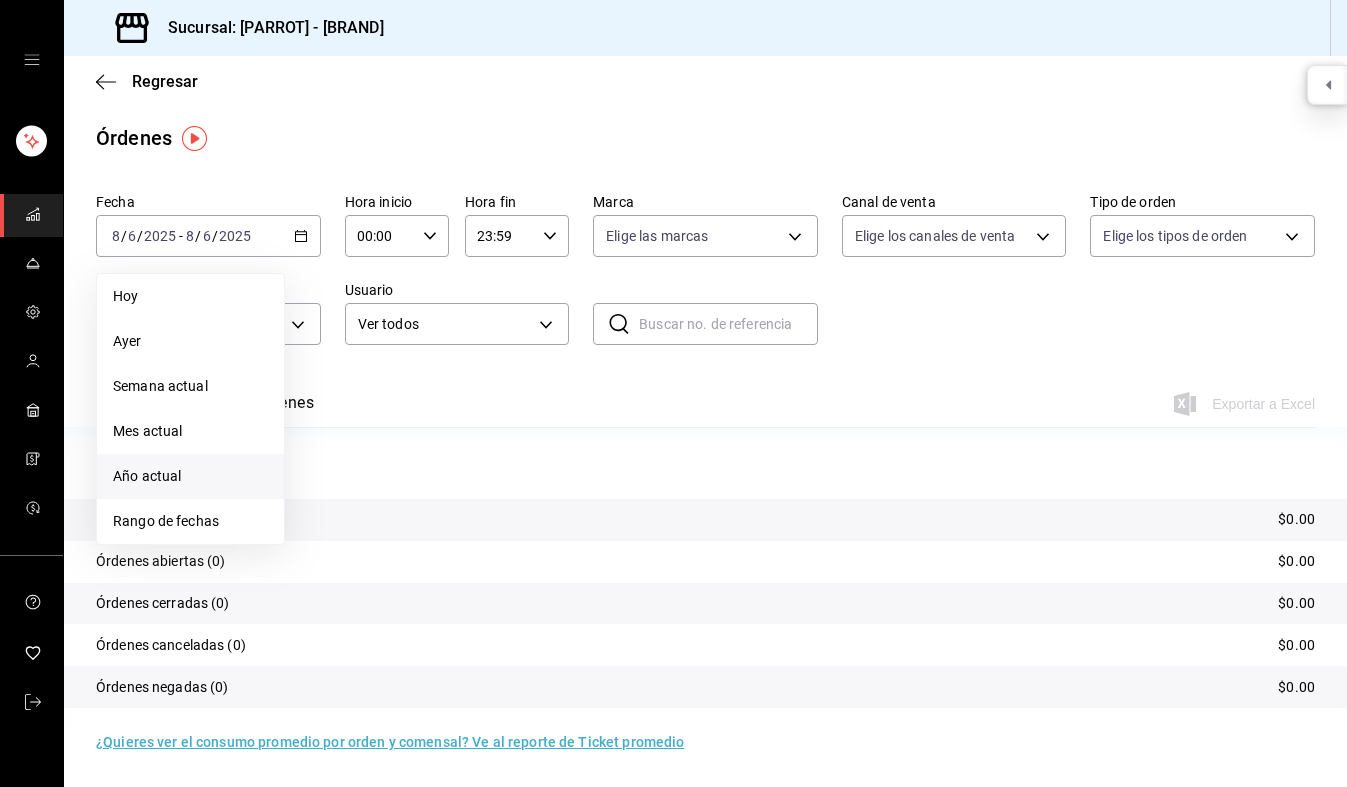 click on "Año actual" at bounding box center [190, 476] 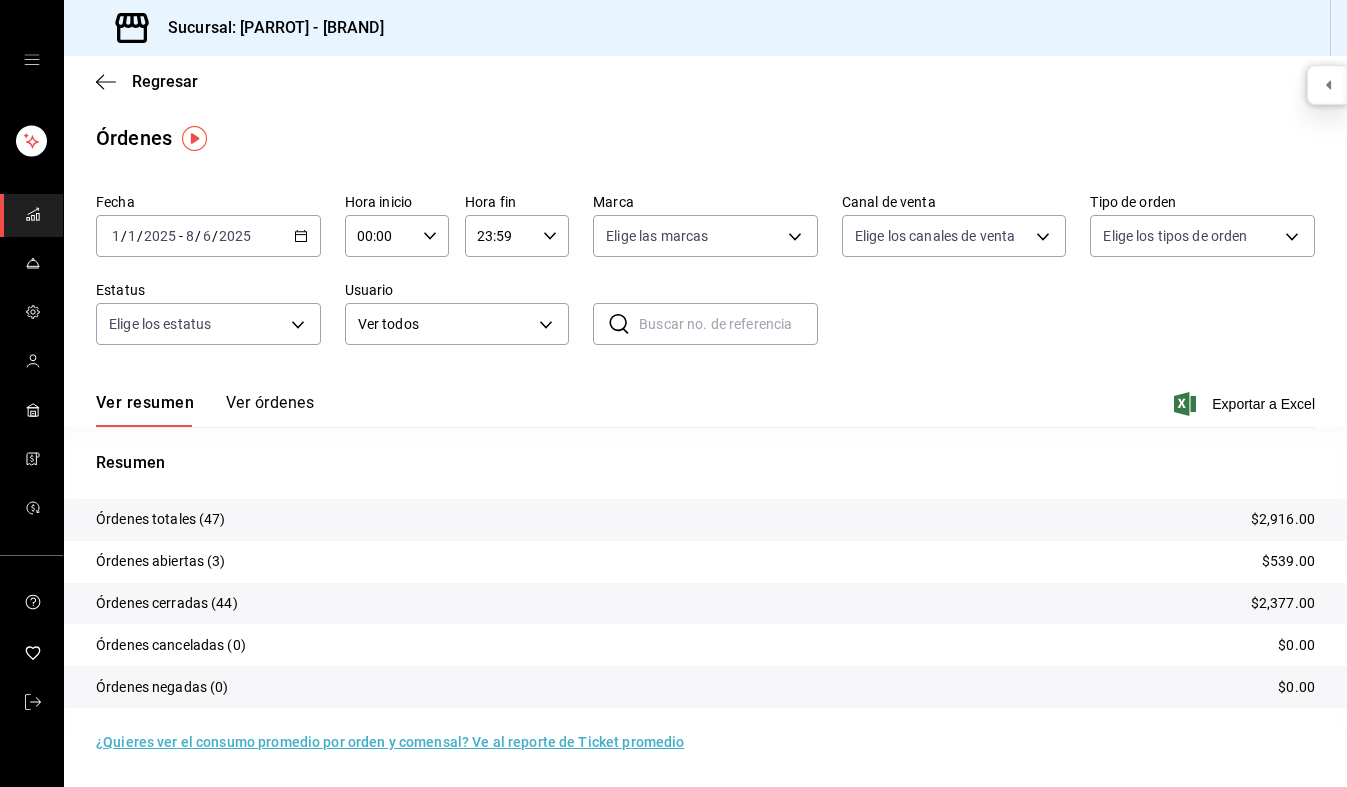 click on "Ver órdenes" at bounding box center [270, 410] 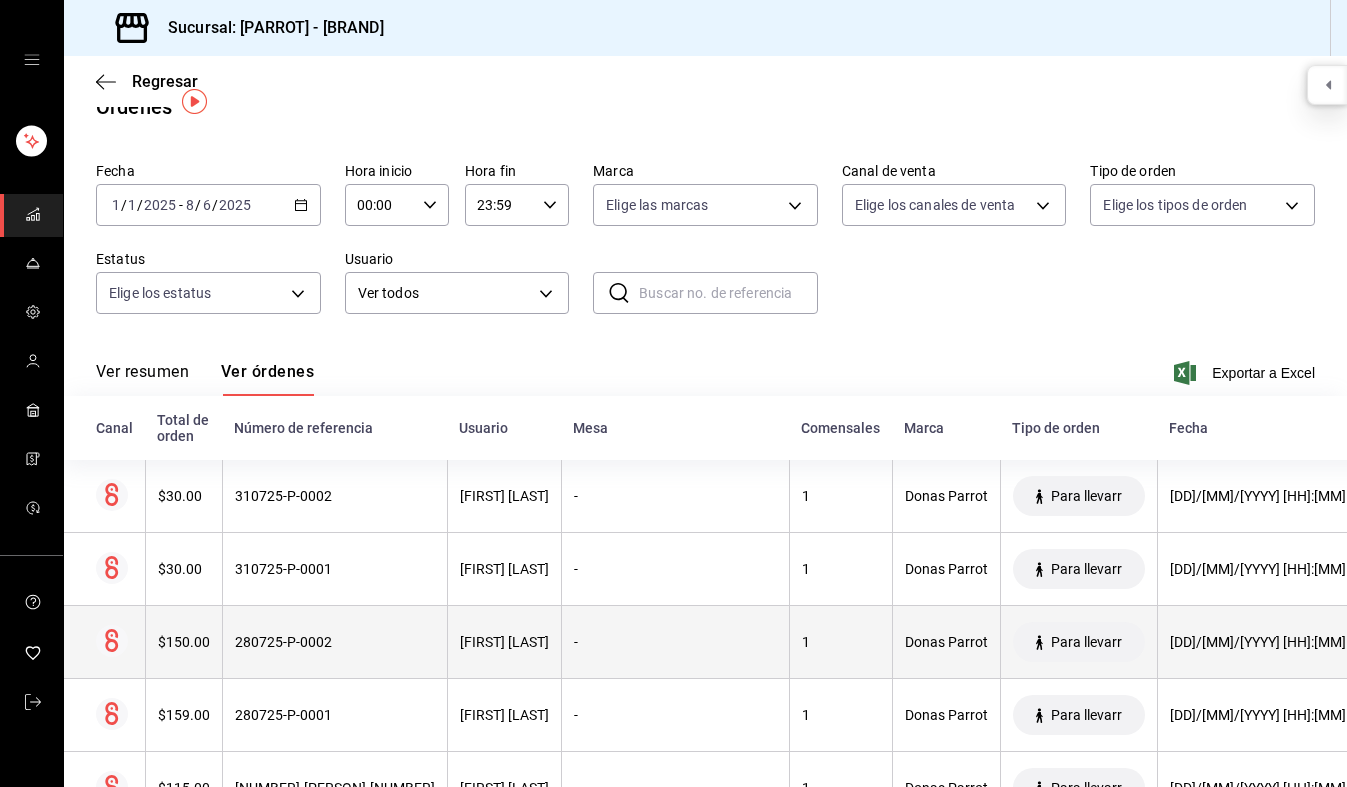 scroll, scrollTop: 48, scrollLeft: 0, axis: vertical 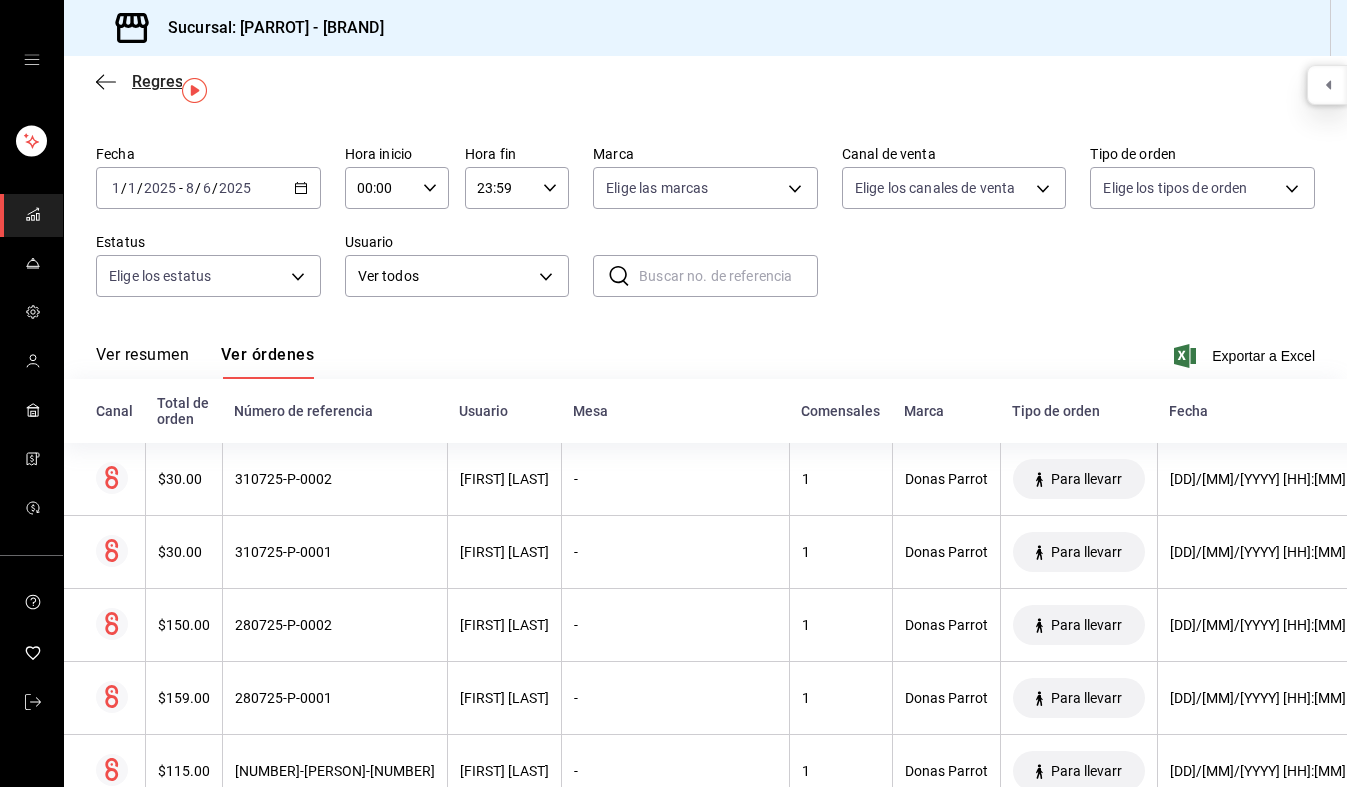 click 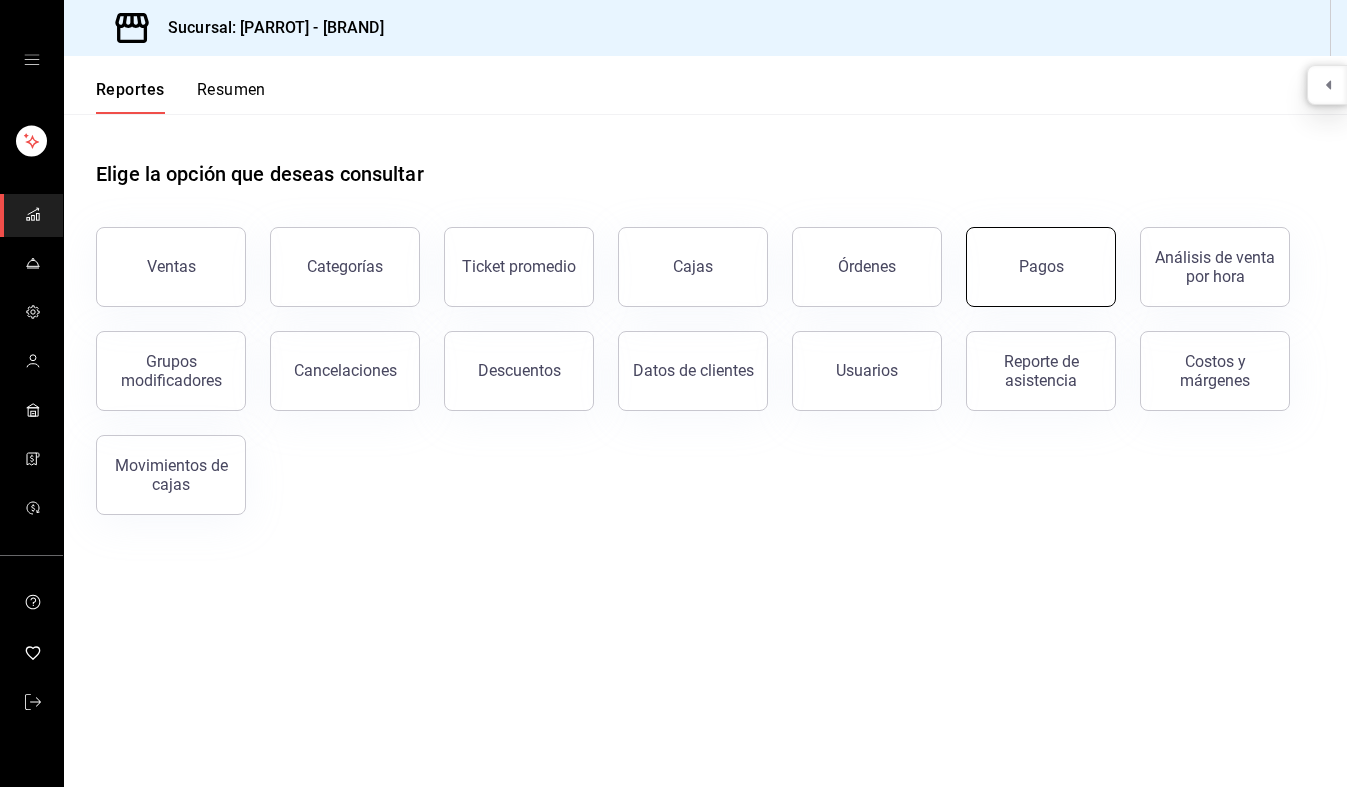 click on "Pagos" at bounding box center (1041, 266) 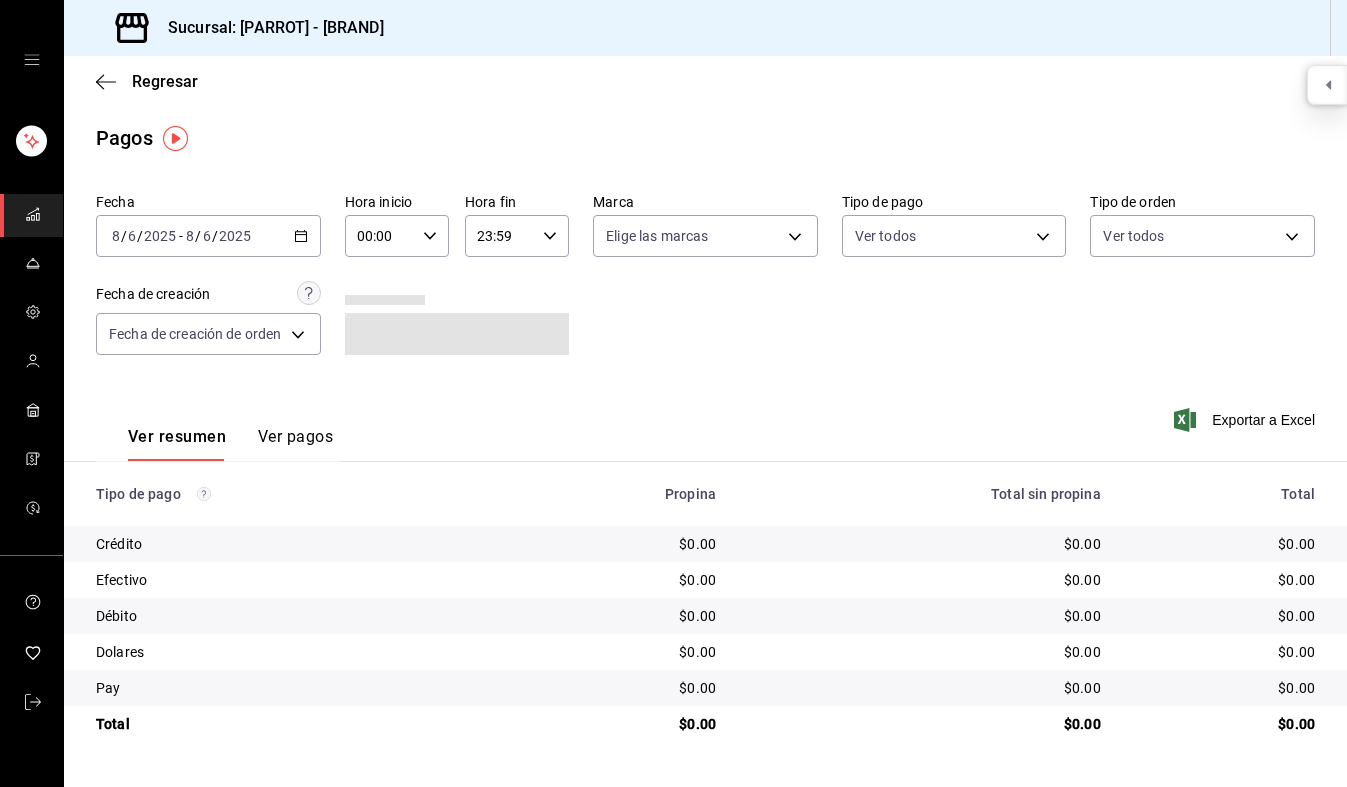 click on "2025-08-06 8 / 6 / 2025 - 2025-08-06 8 / 6 / 2025" at bounding box center (208, 236) 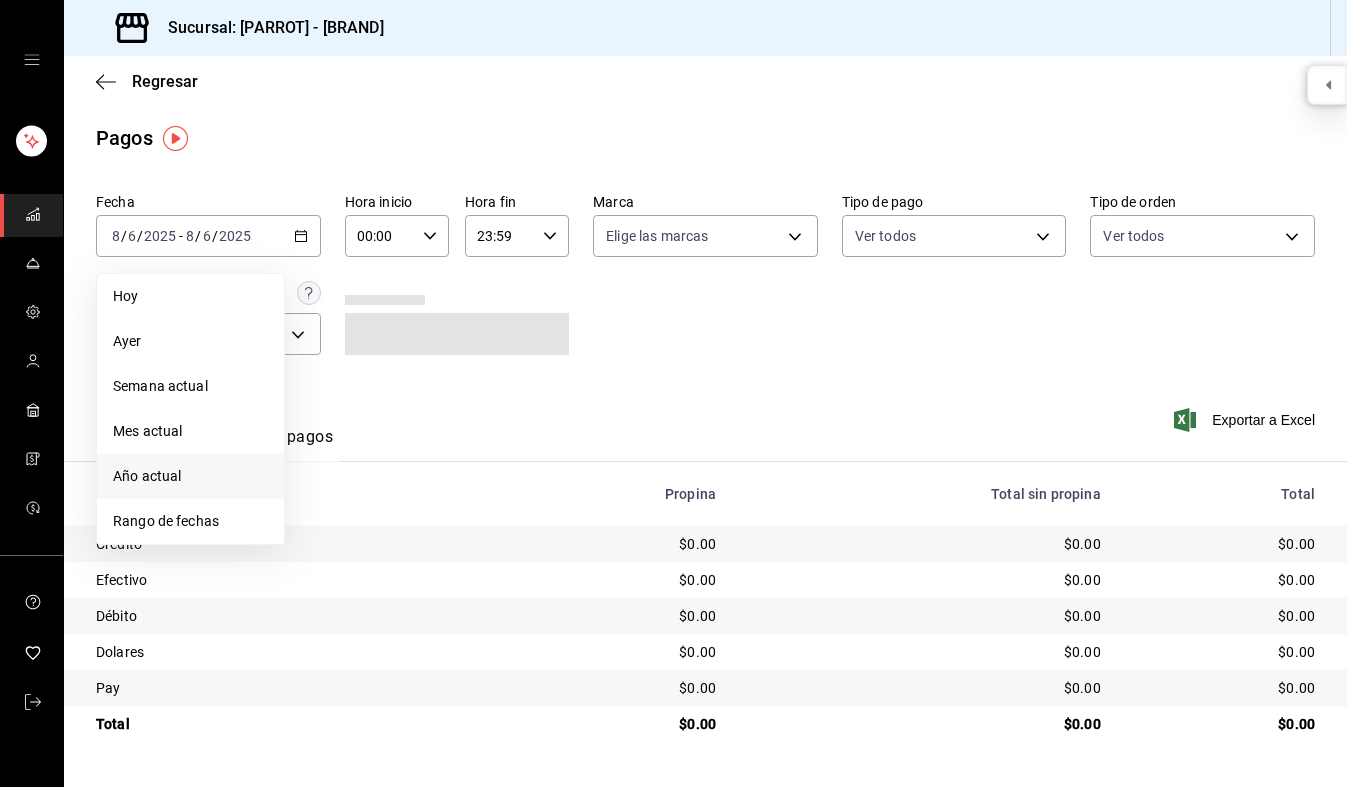click on "Año actual" at bounding box center [190, 476] 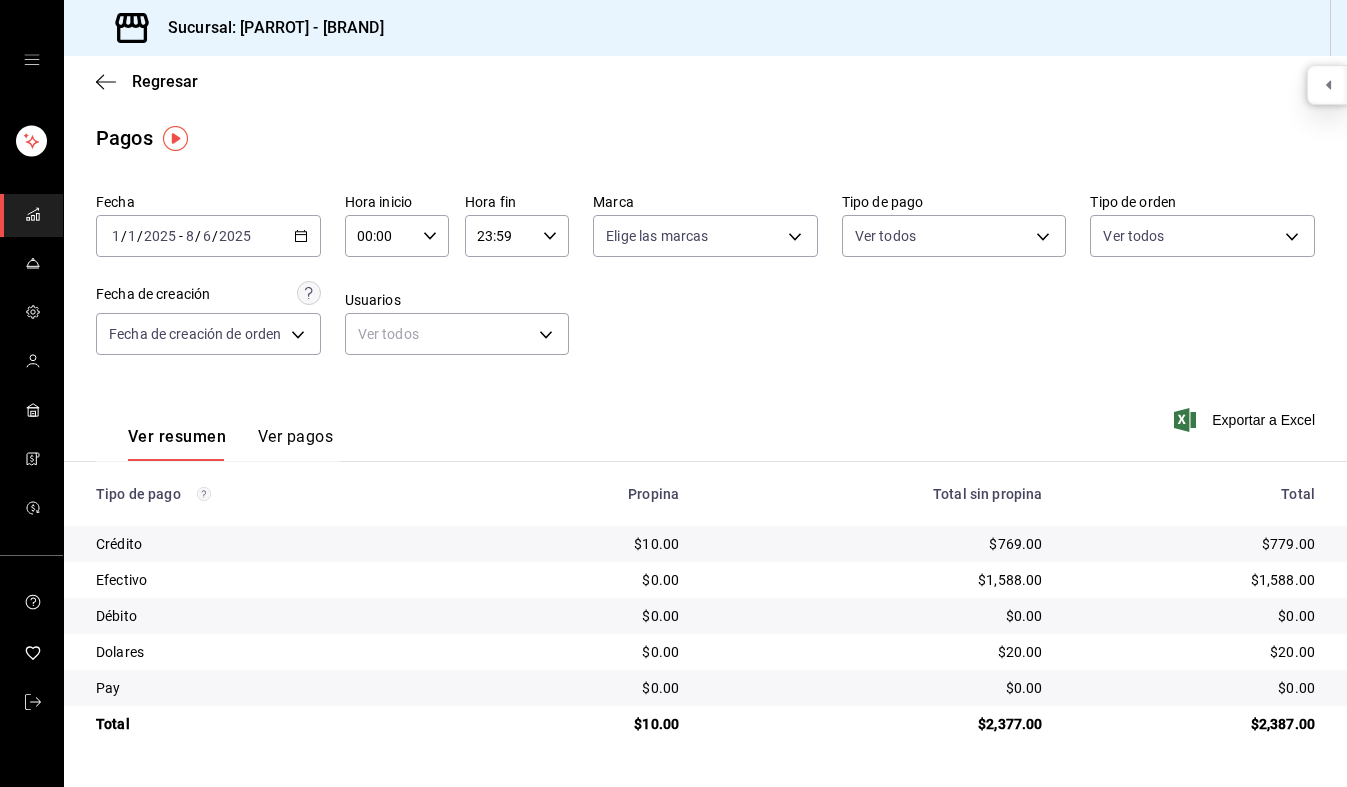 click on "Ver pagos" at bounding box center (295, 444) 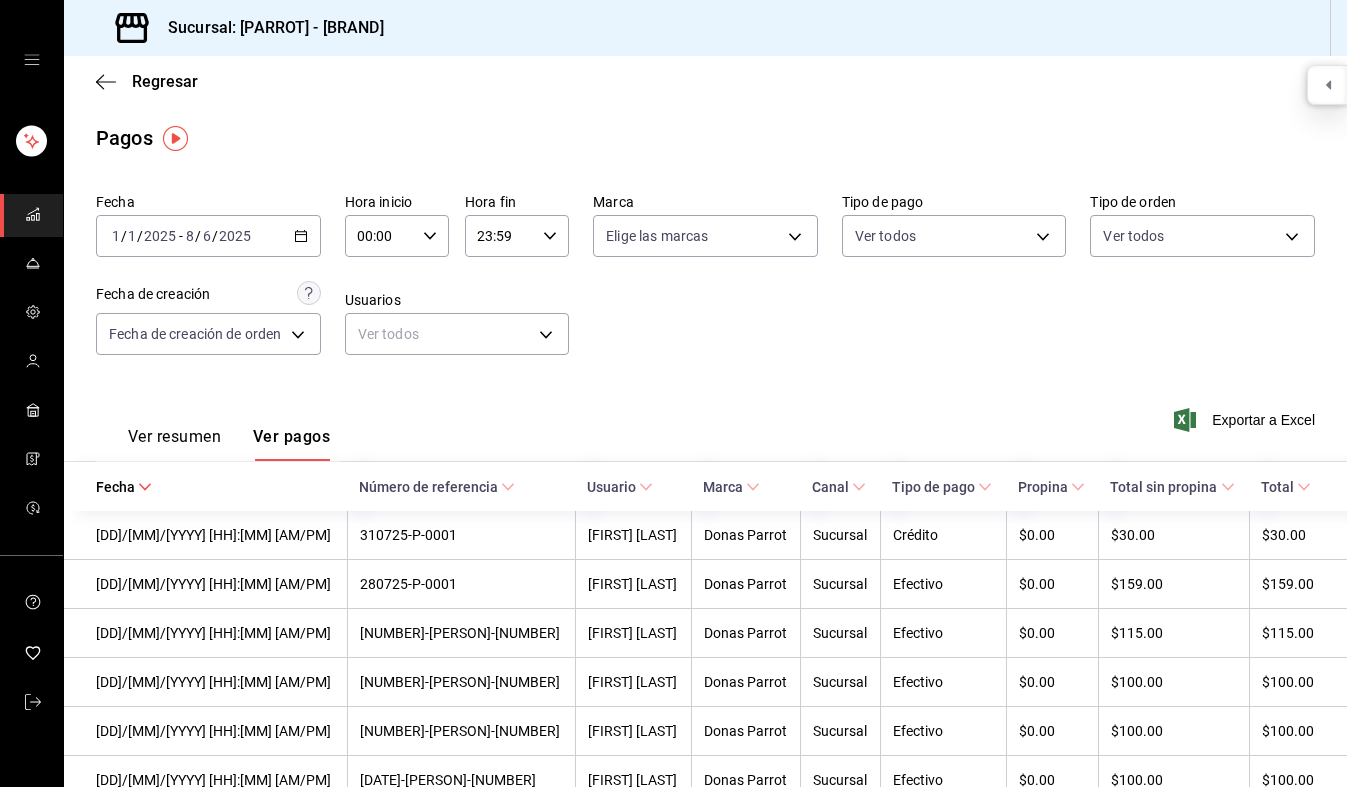 click on "Ver resumen" at bounding box center (174, 444) 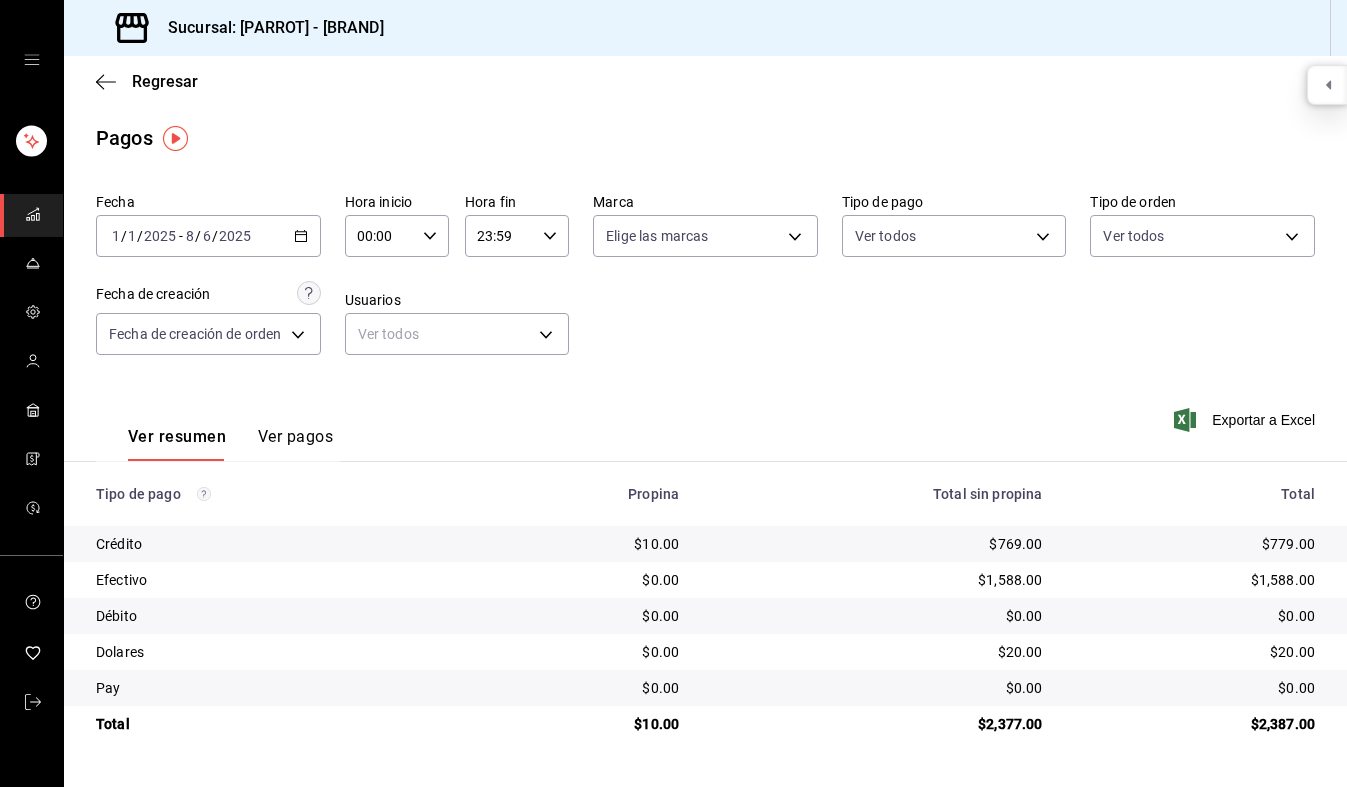 type 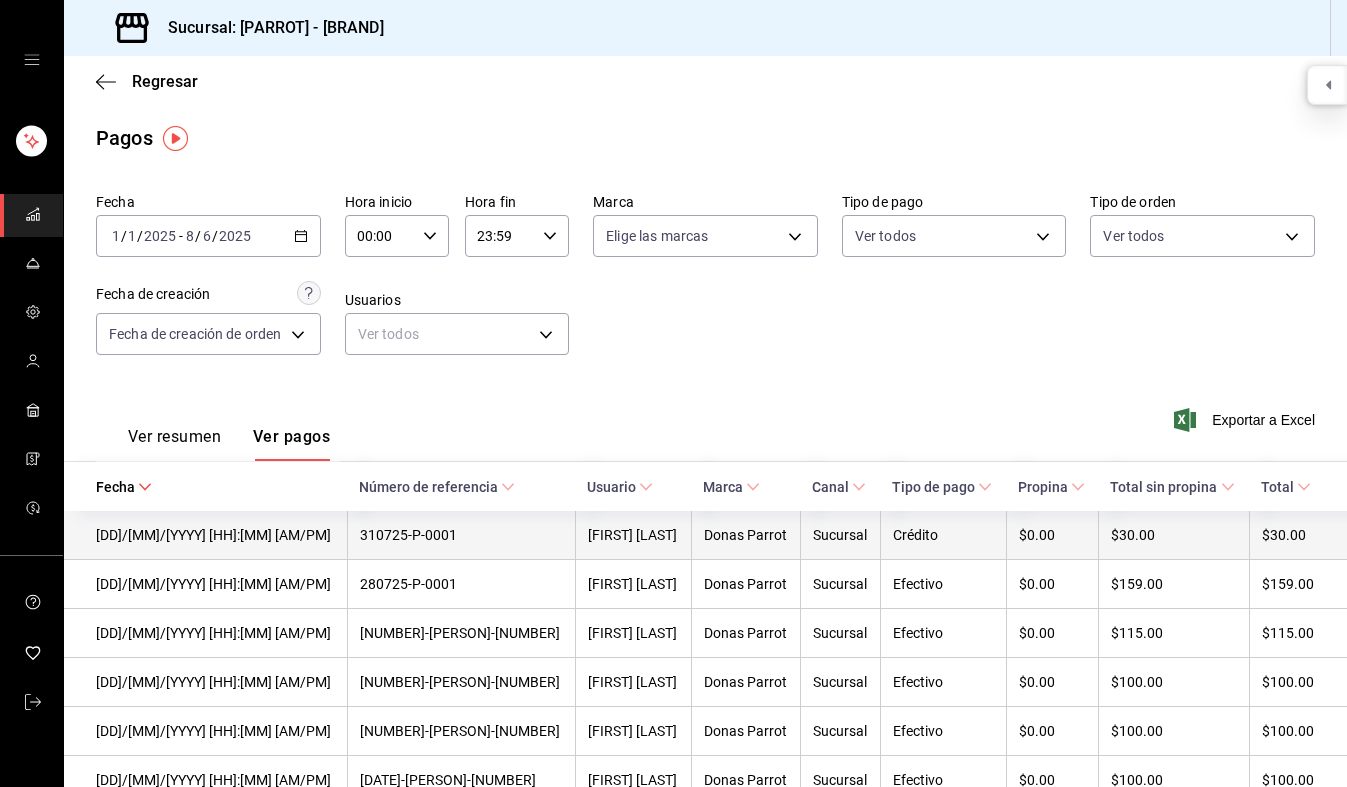 click on "310725-P-0001" at bounding box center (461, 535) 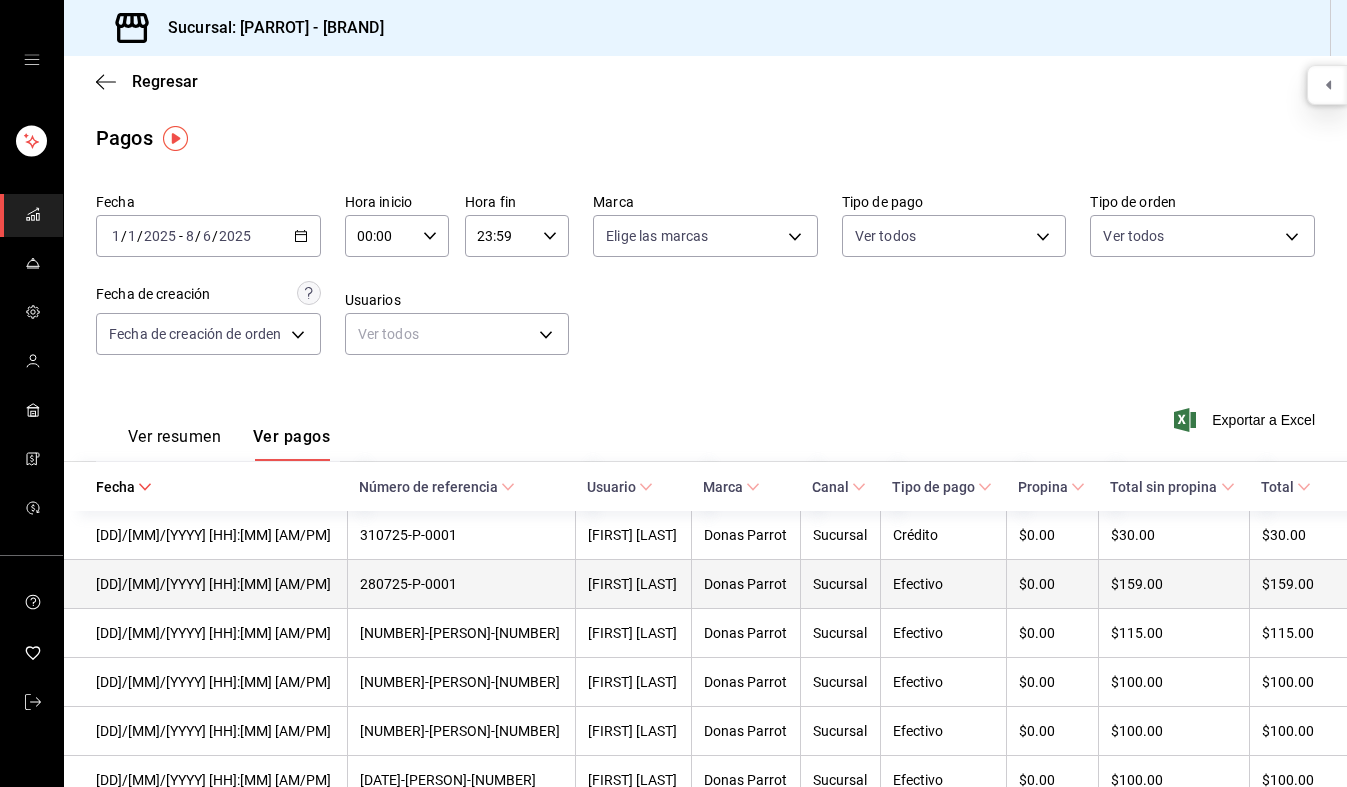 click on "280725-P-0001" at bounding box center [461, 584] 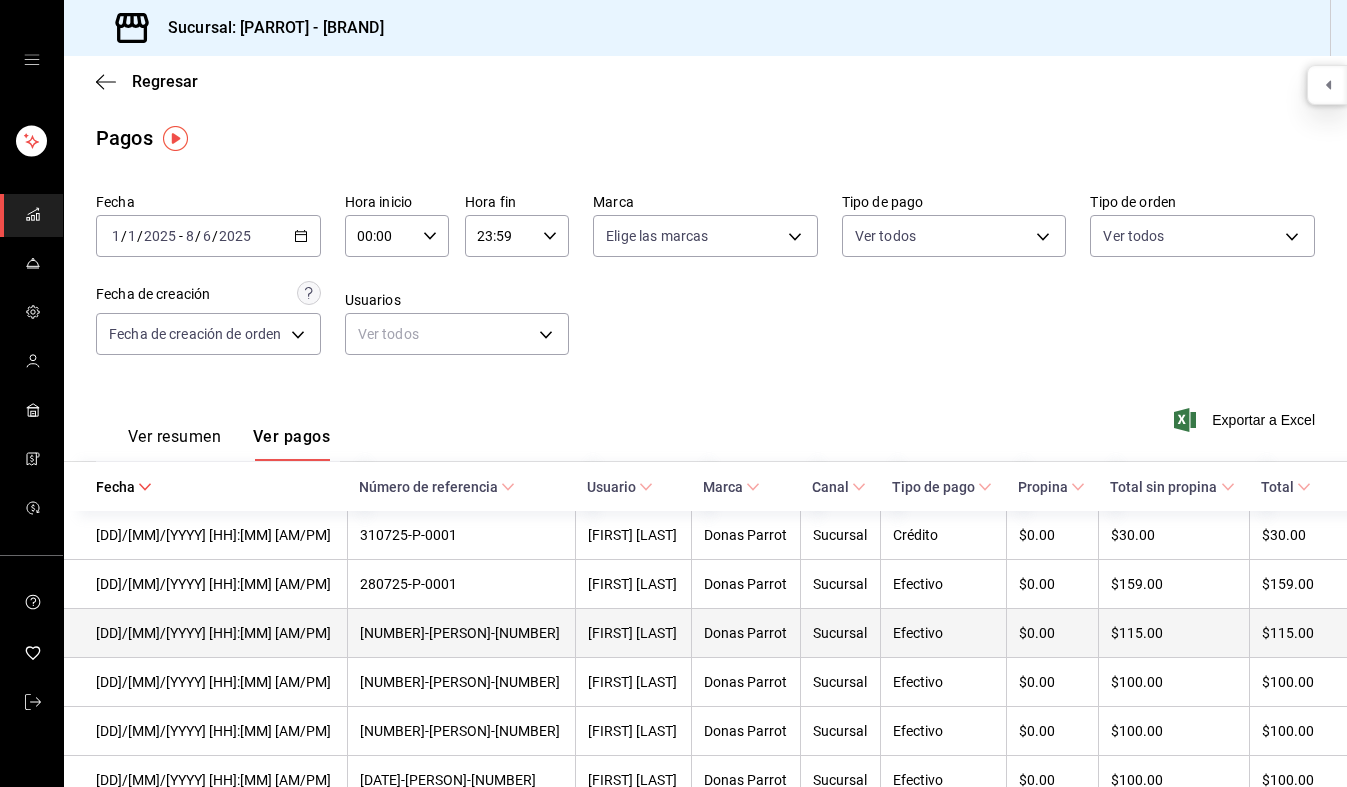 click on "[NUMBER]-[PERSON]-[NUMBER]" at bounding box center (461, 633) 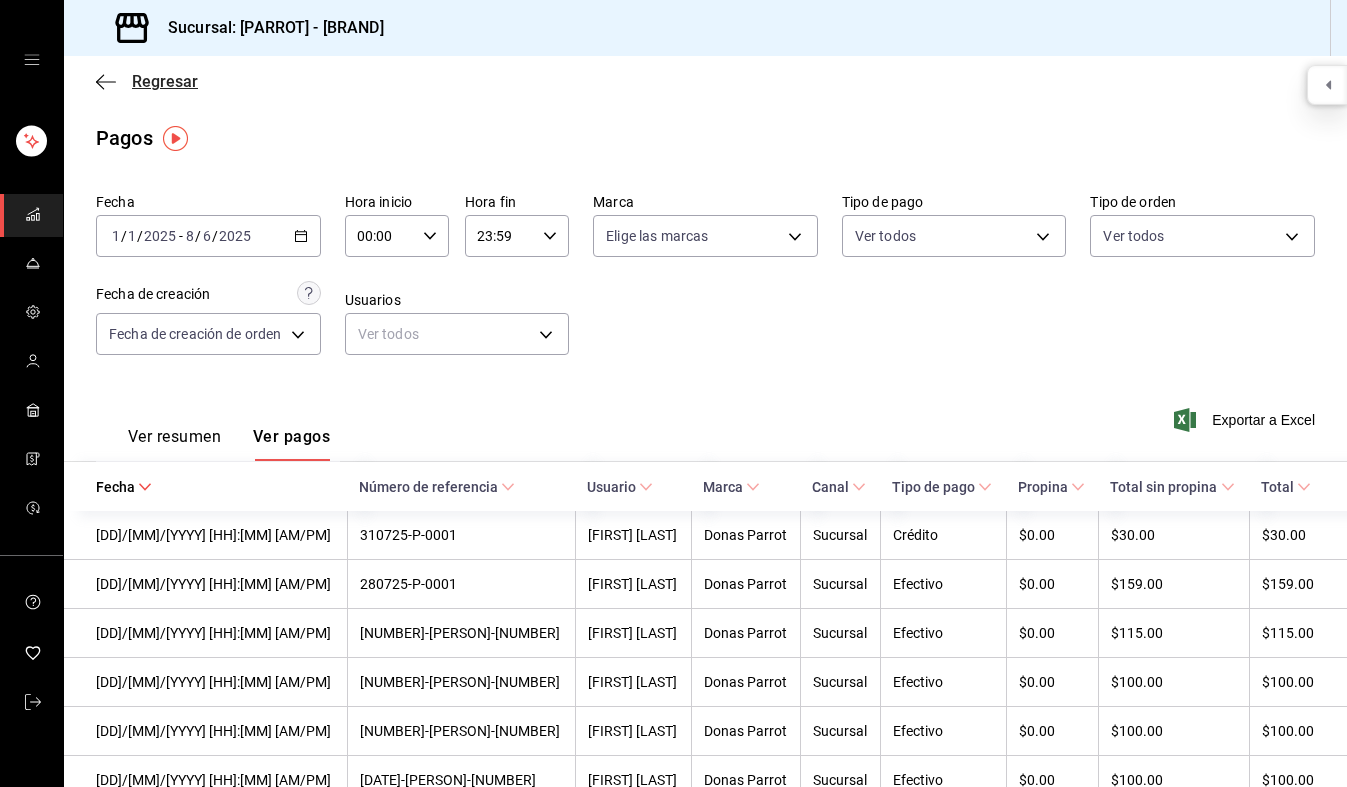 click 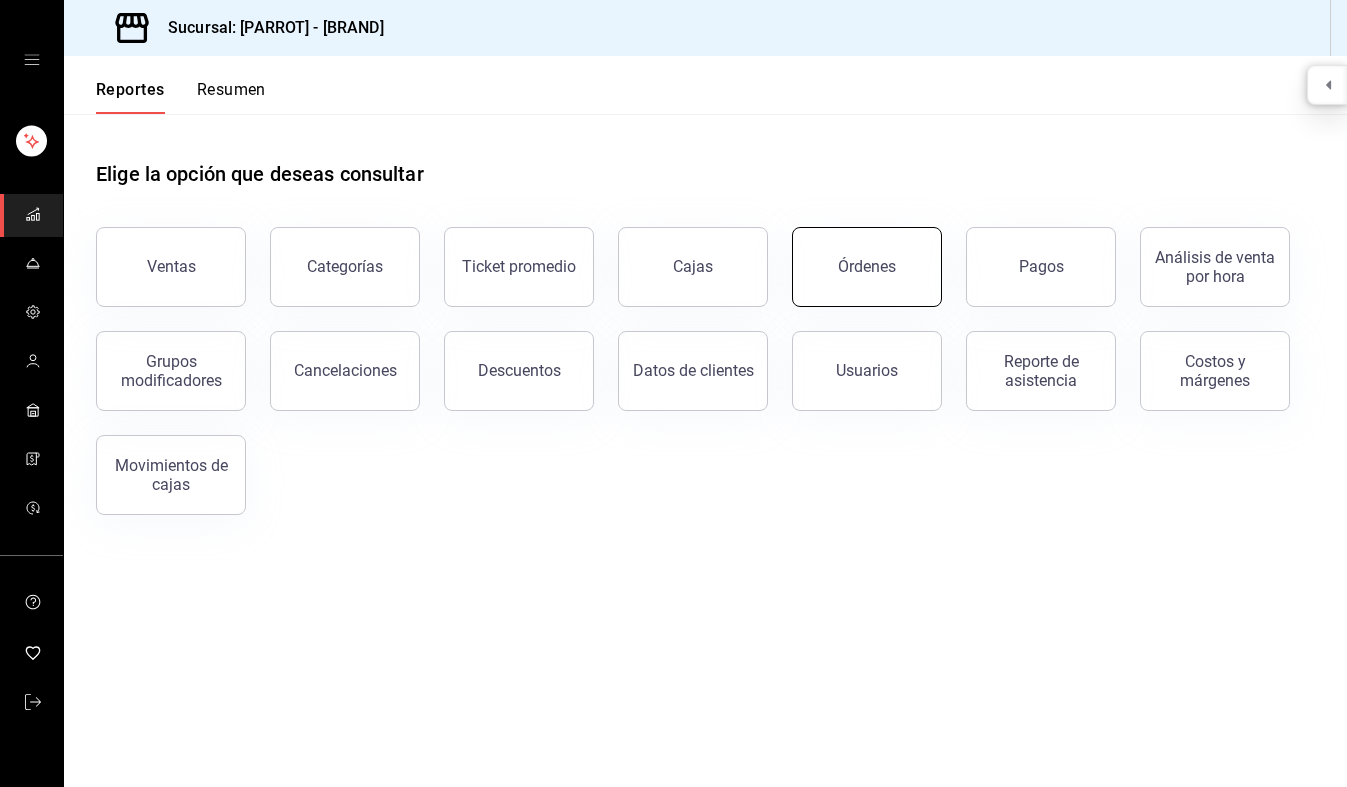 click on "Órdenes" at bounding box center [867, 266] 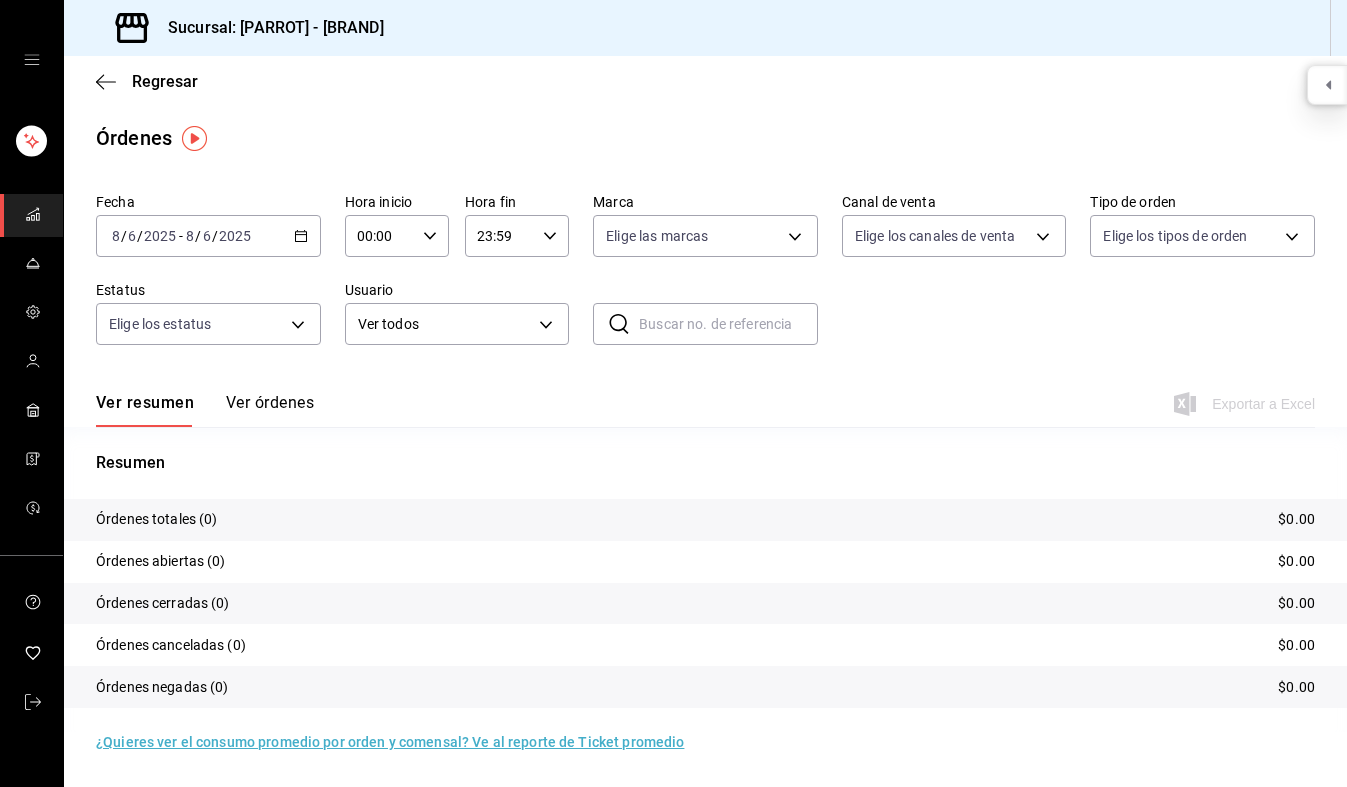click on "Ver órdenes" at bounding box center (270, 410) 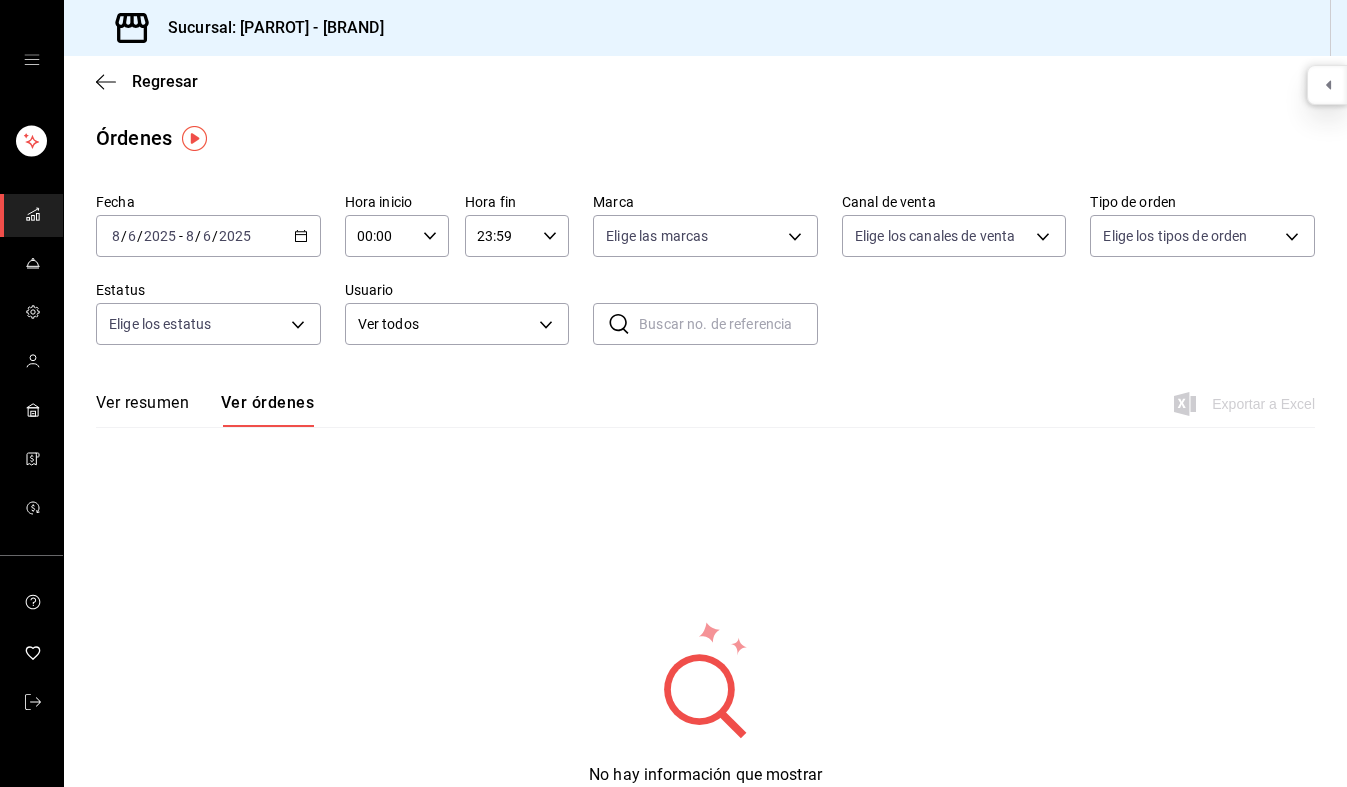 click 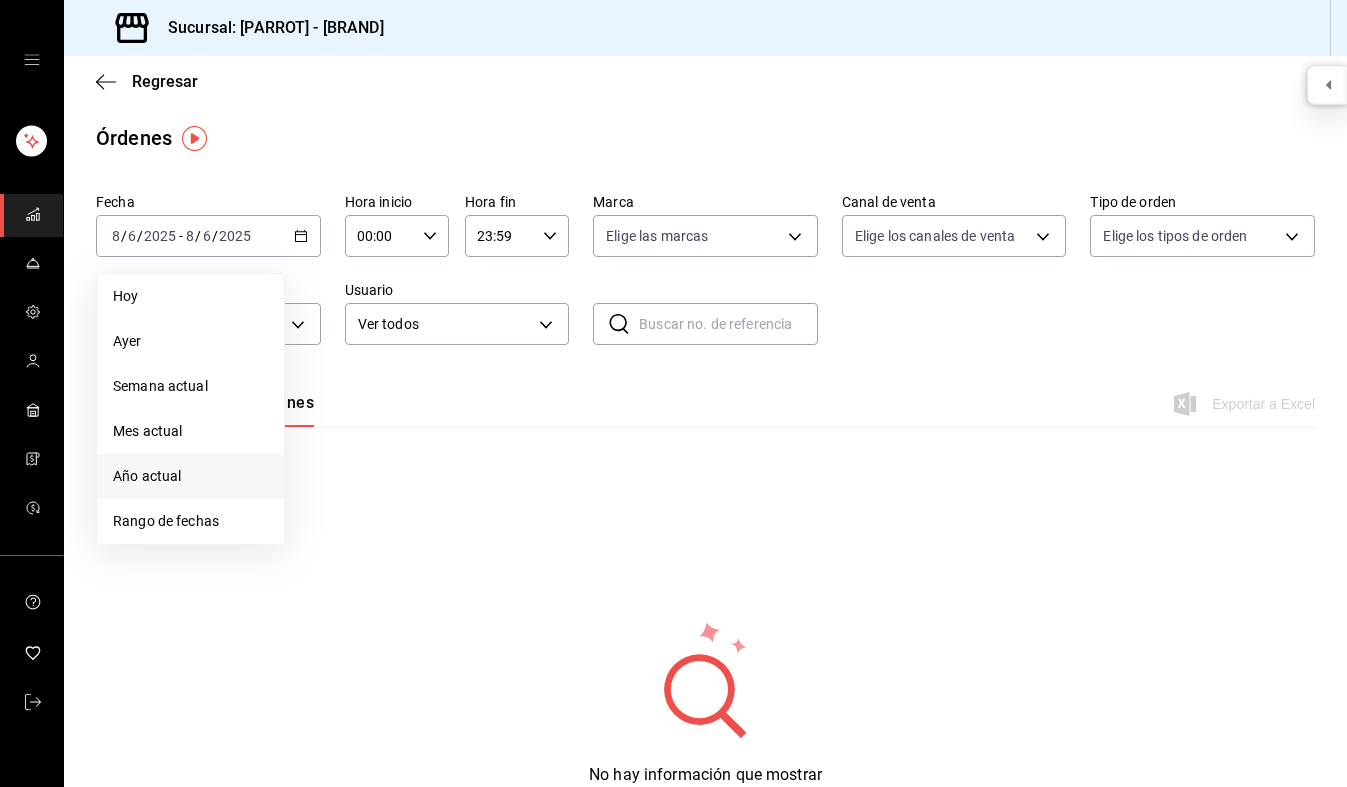 click on "Año actual" at bounding box center [190, 476] 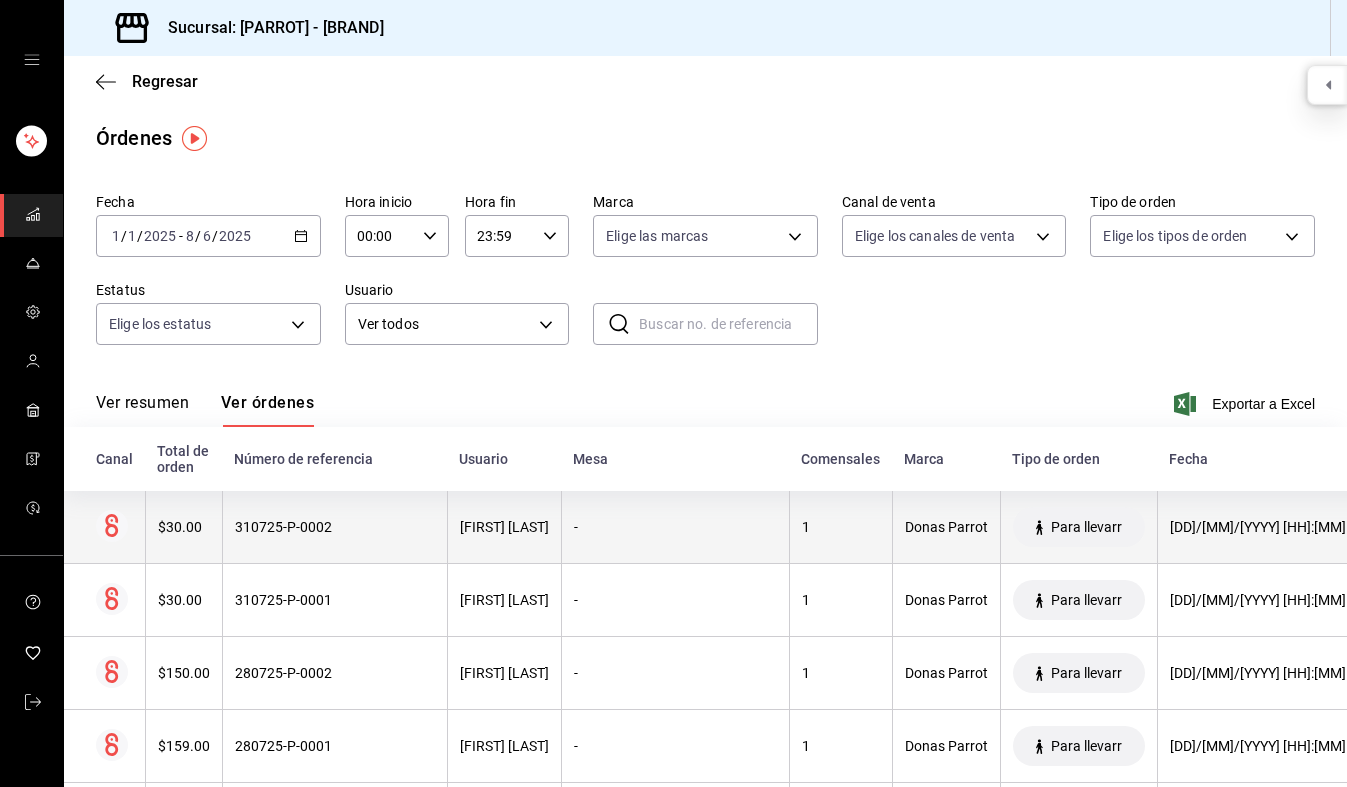 click on "310725-P-0002" at bounding box center (335, 527) 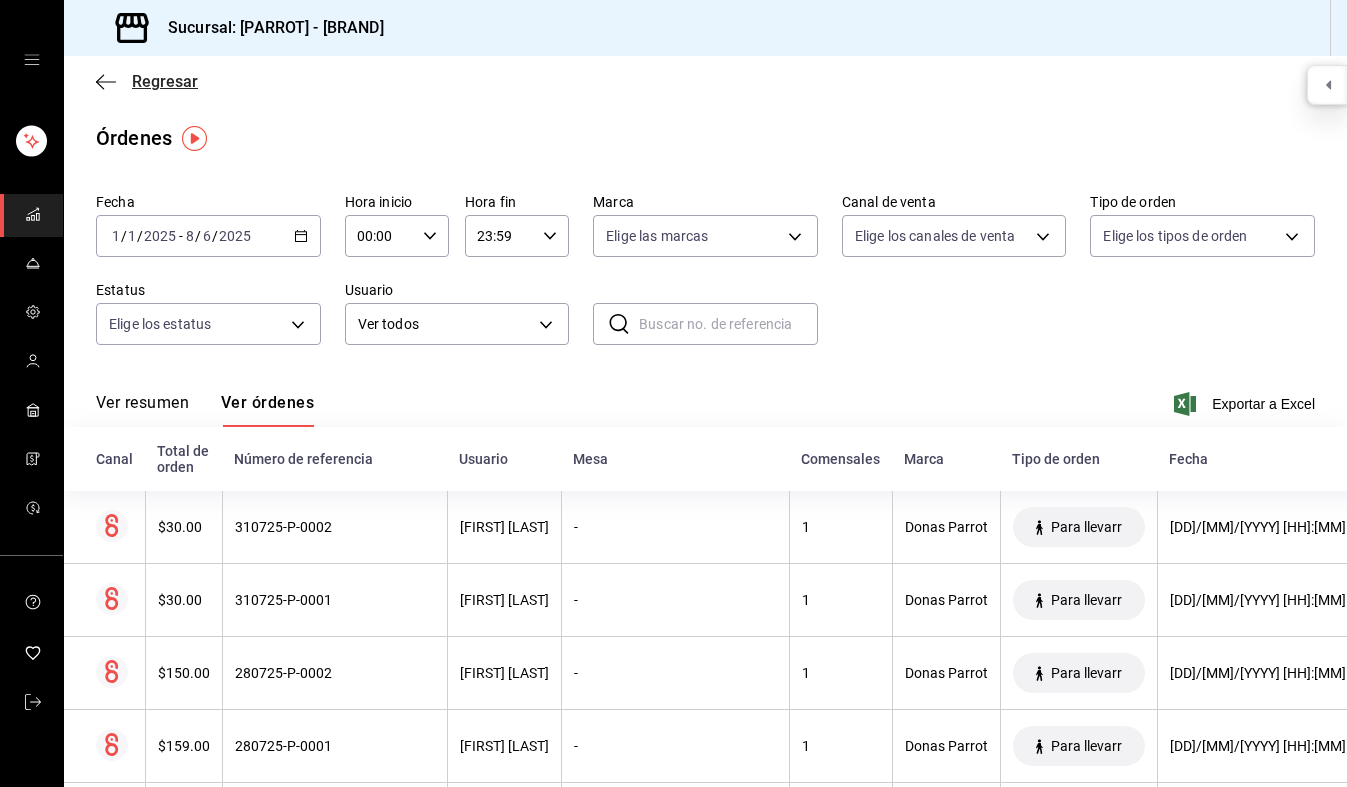click 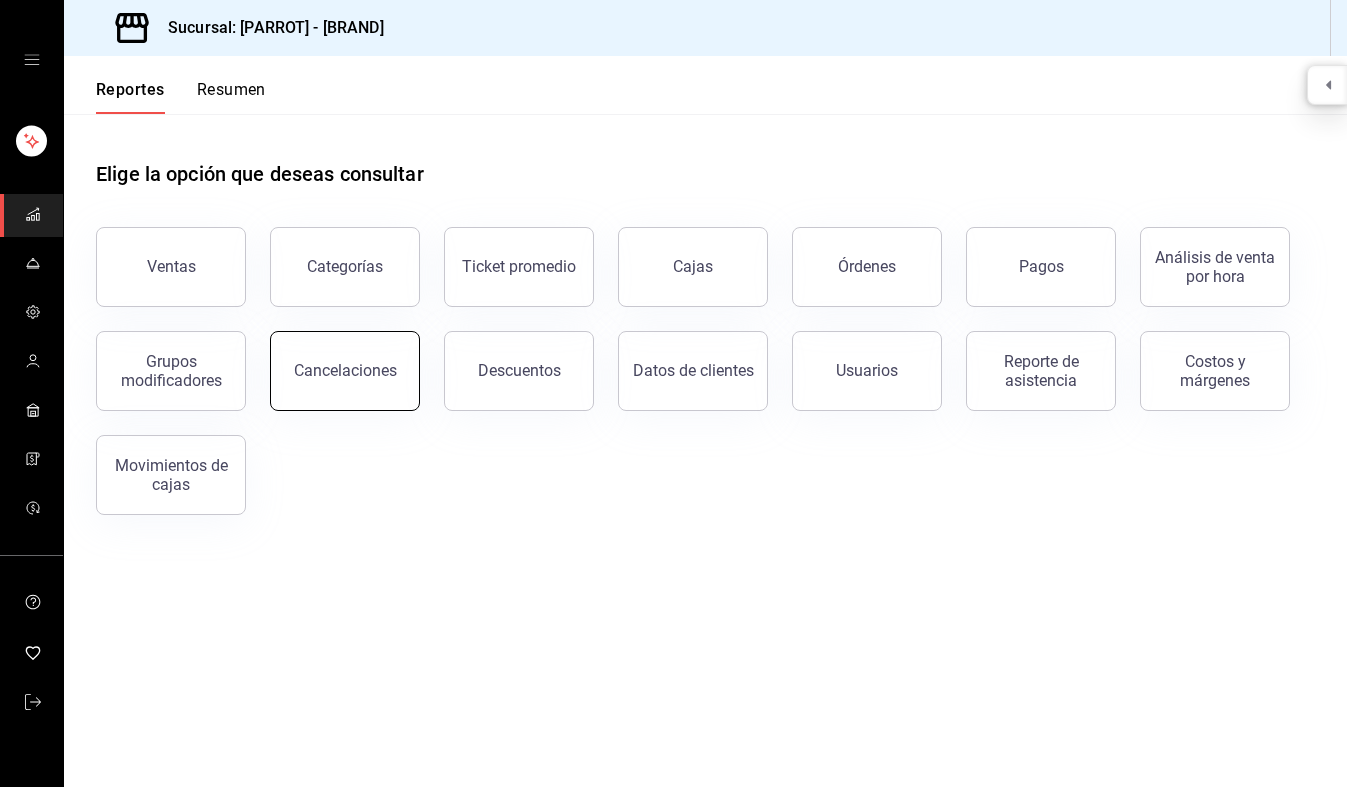 click on "Cancelaciones" at bounding box center [345, 370] 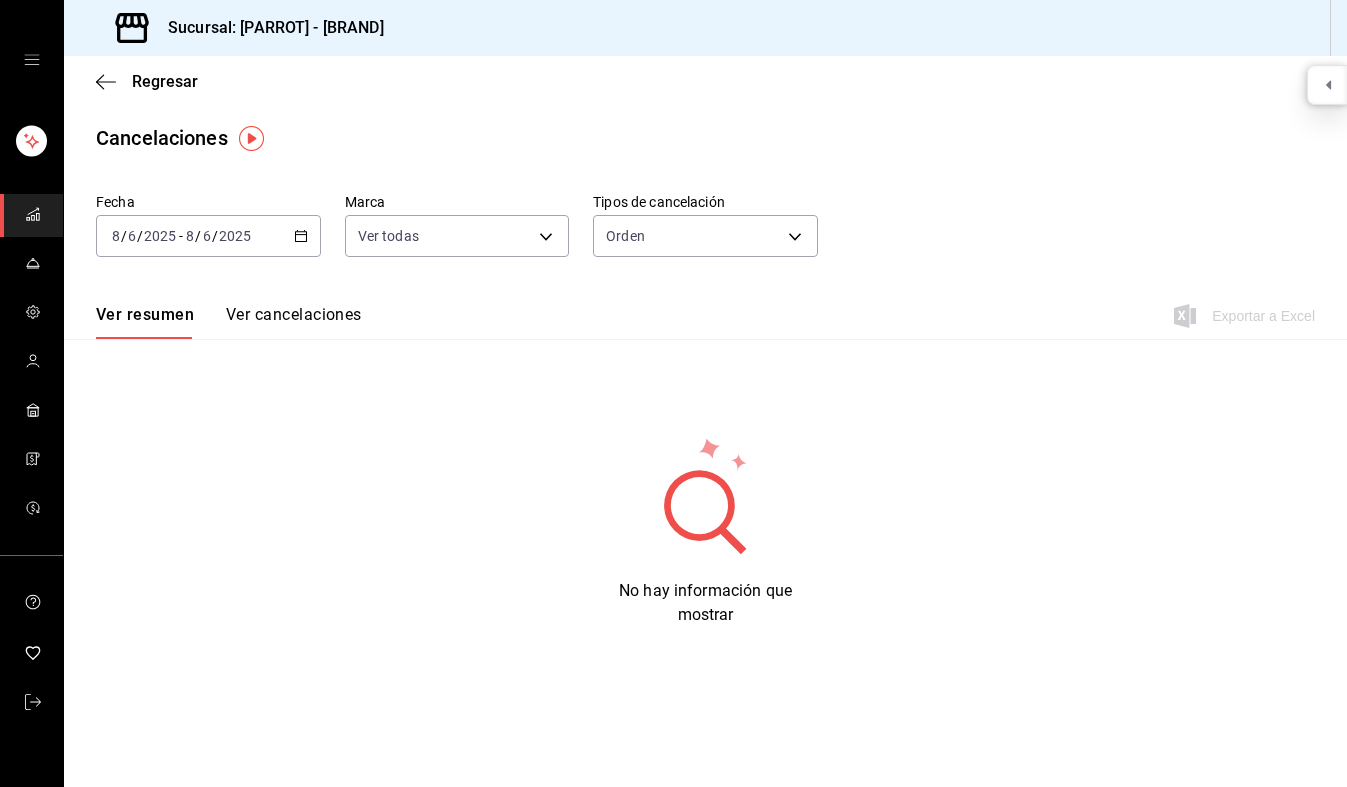 click 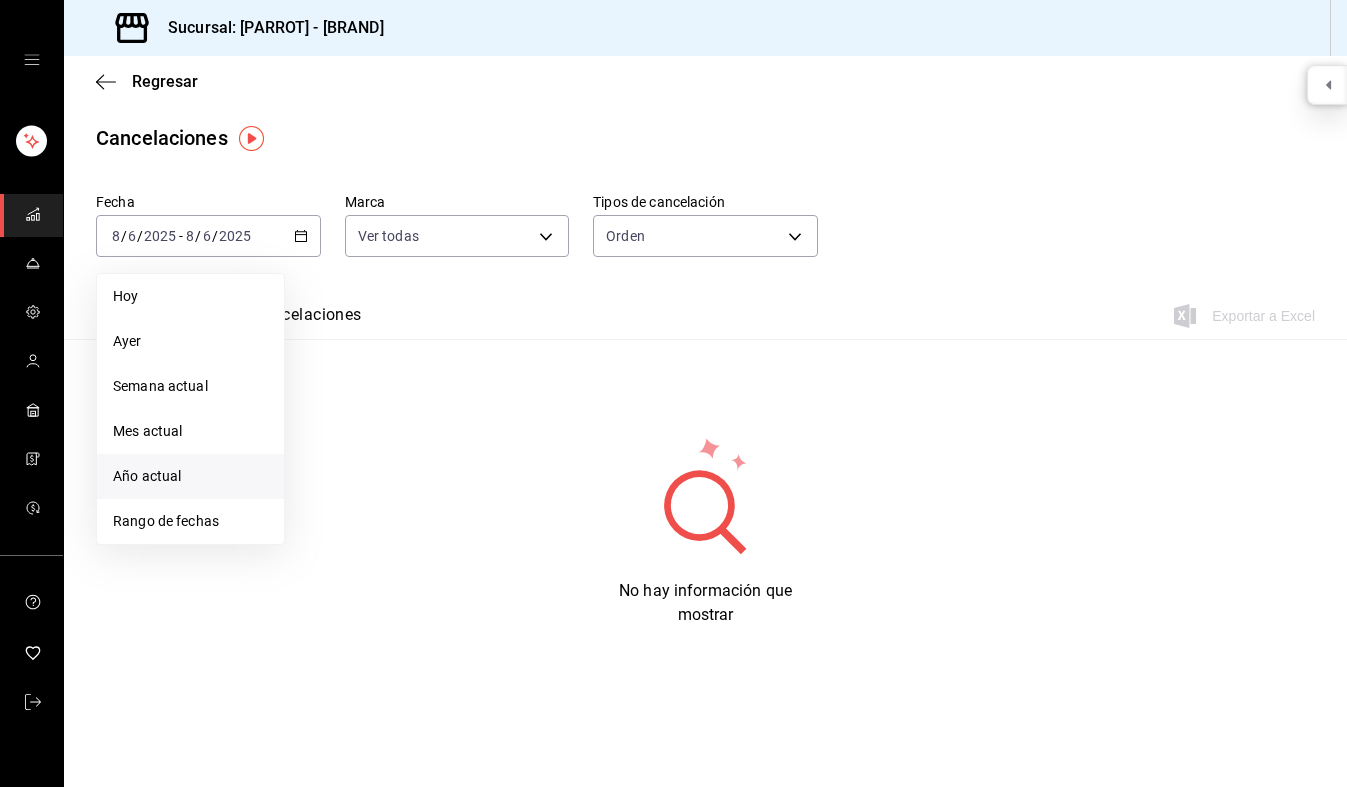 click on "Año actual" at bounding box center [190, 476] 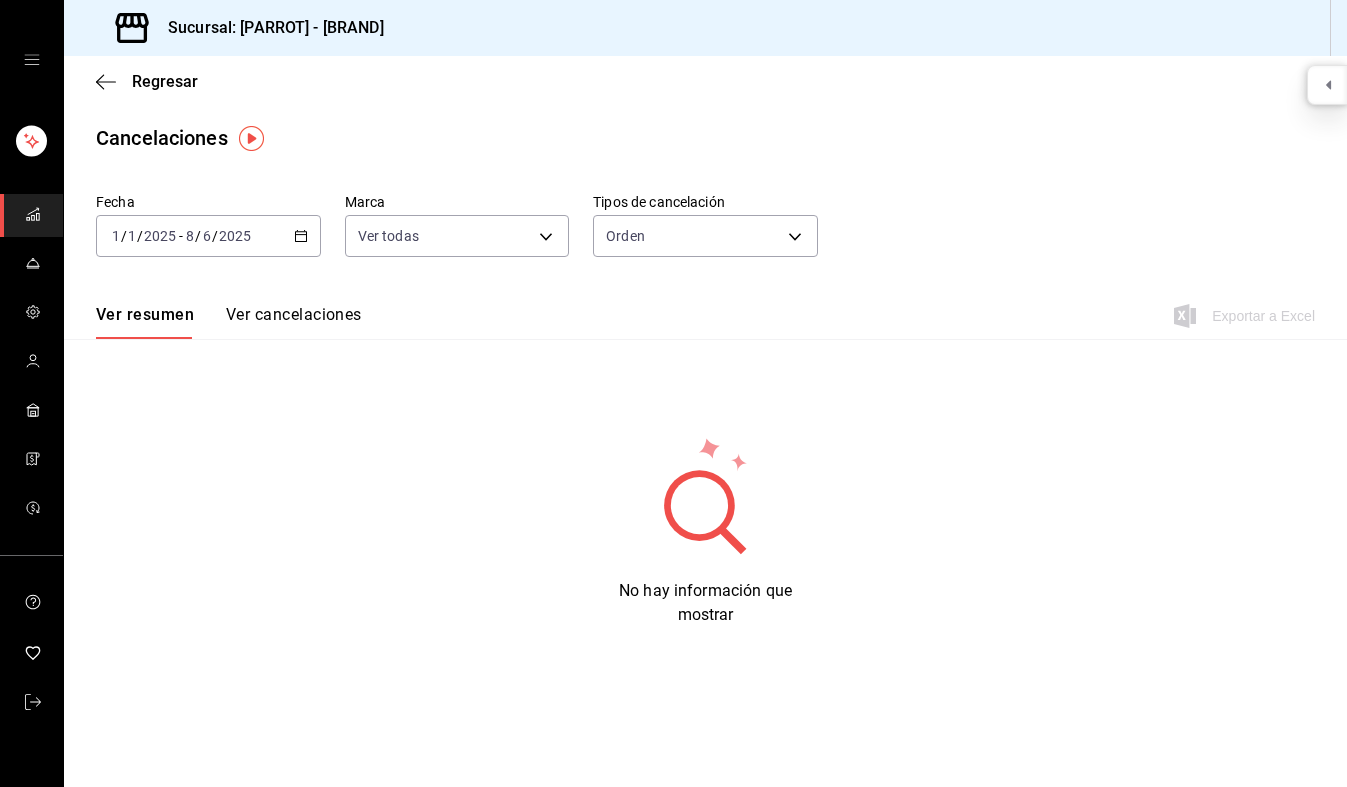 click 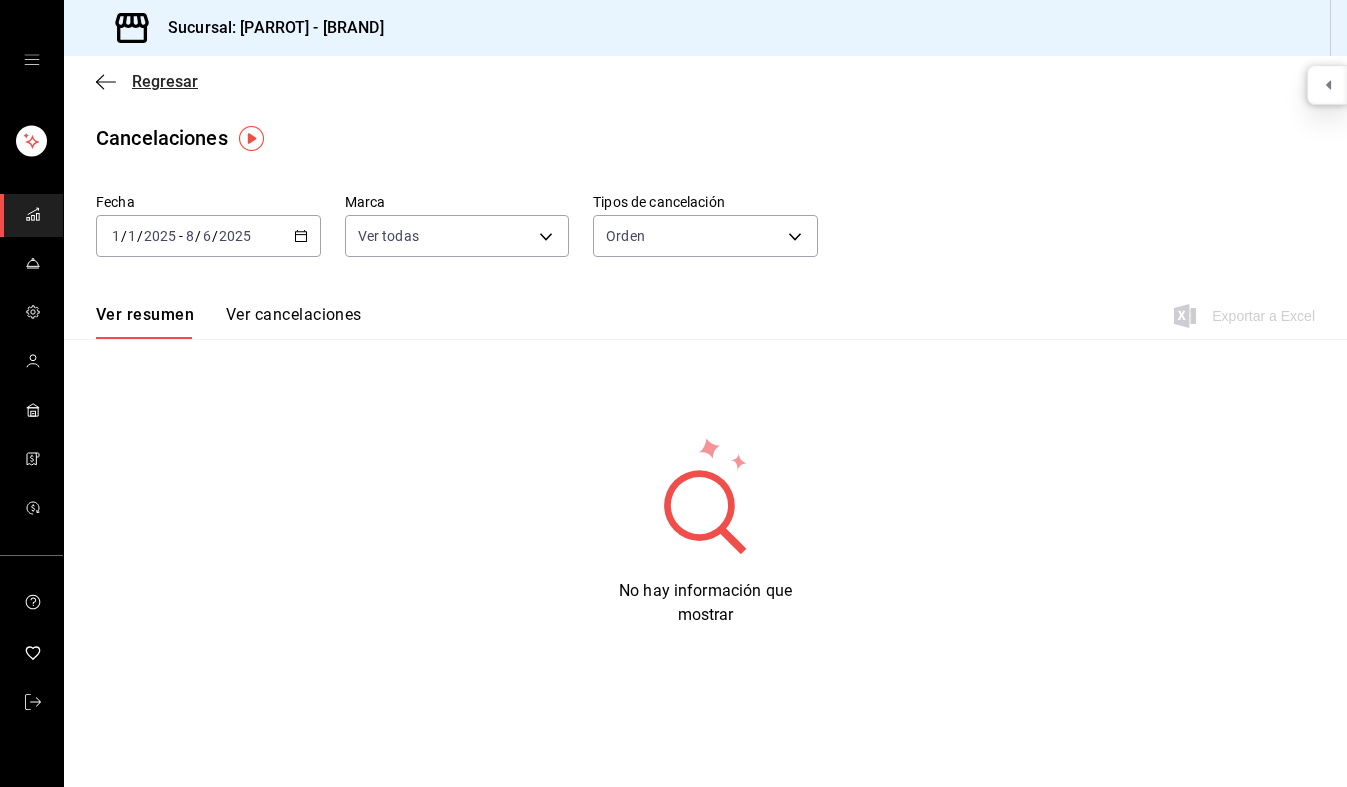 click 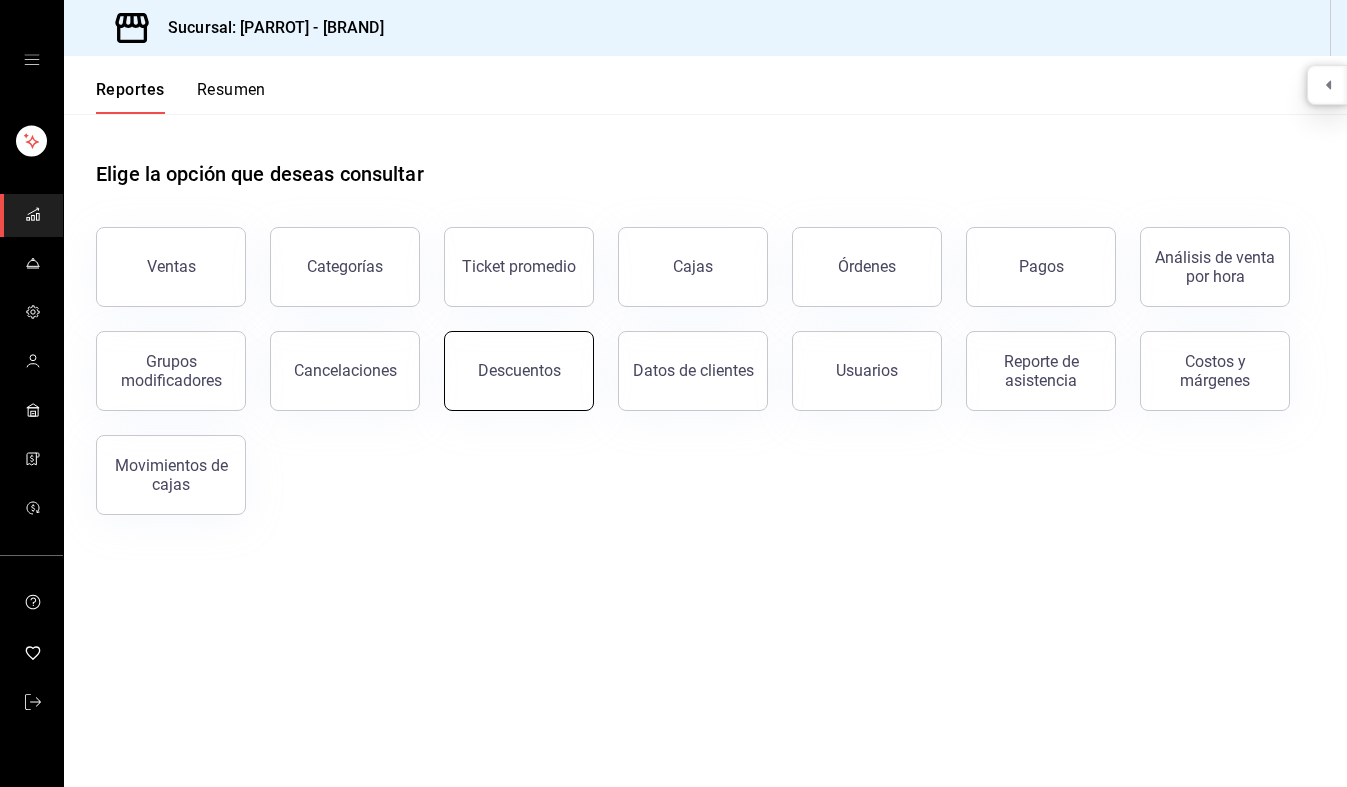 click on "Descuentos" at bounding box center (519, 370) 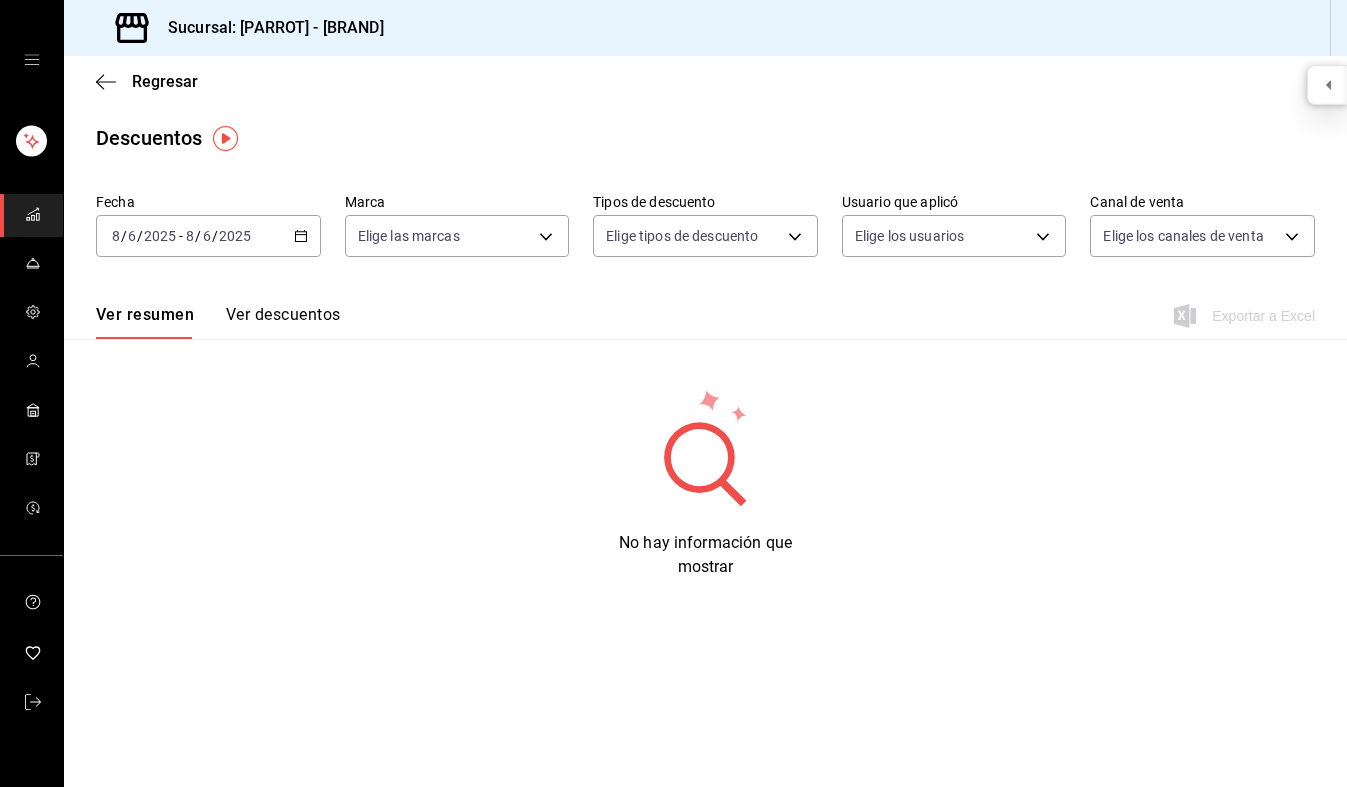 click 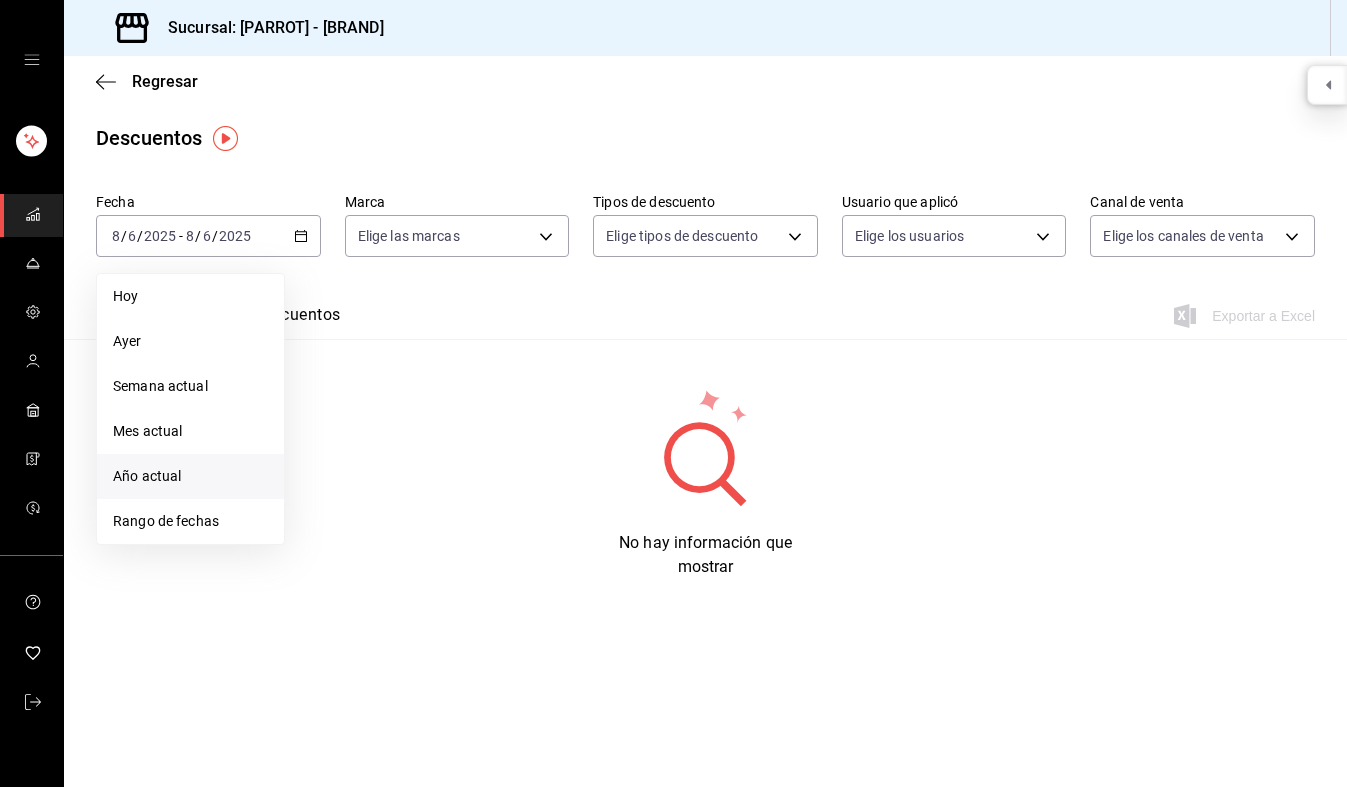 click on "Año actual" at bounding box center (190, 476) 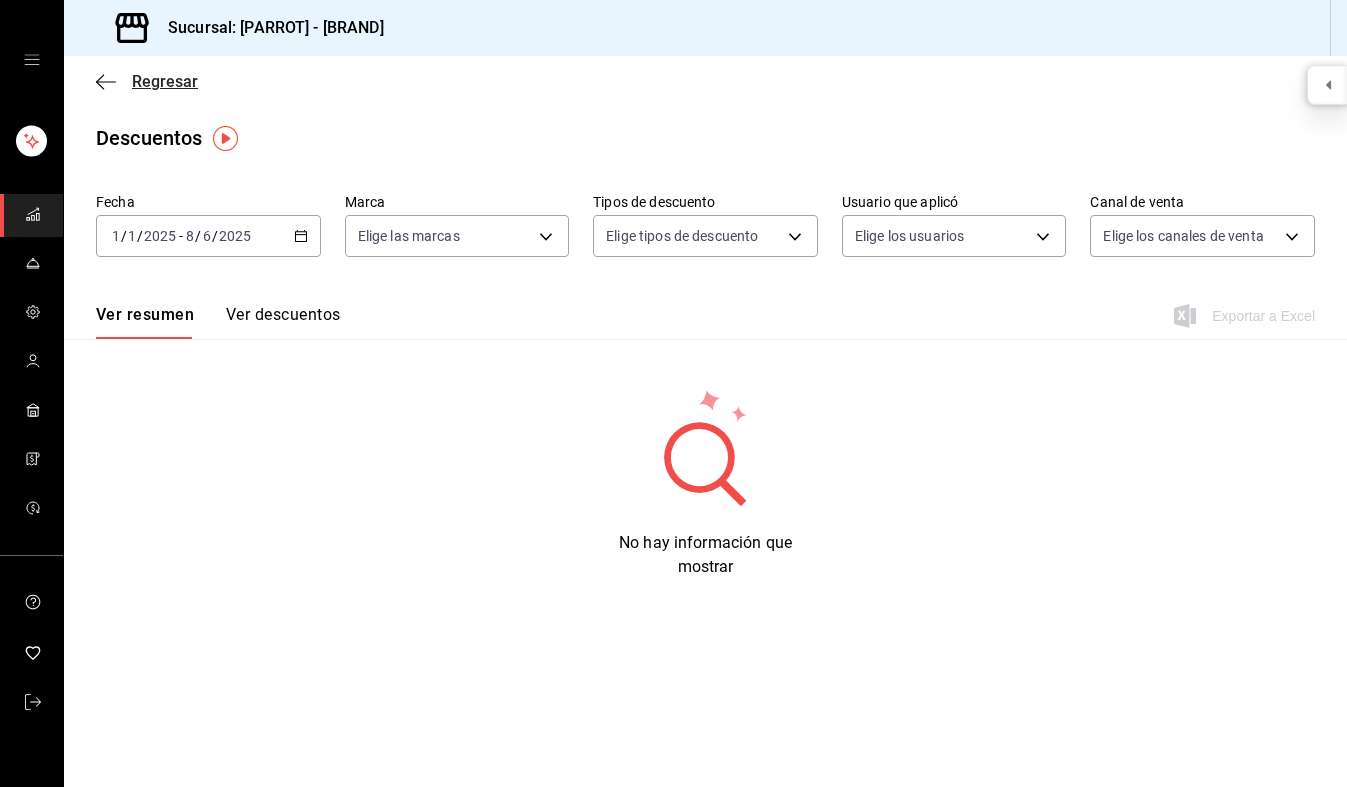 click on "Regresar" at bounding box center (165, 81) 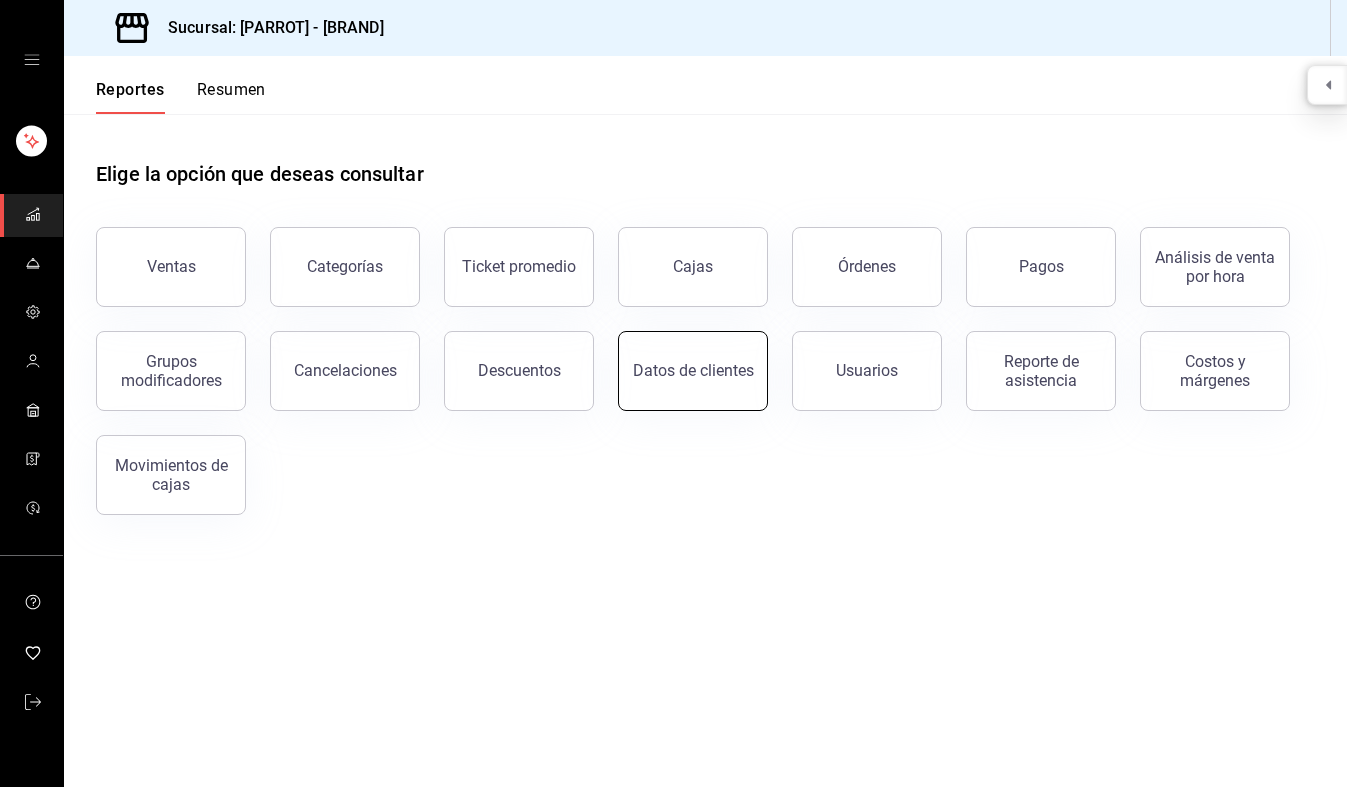 click on "Datos de clientes" at bounding box center (693, 371) 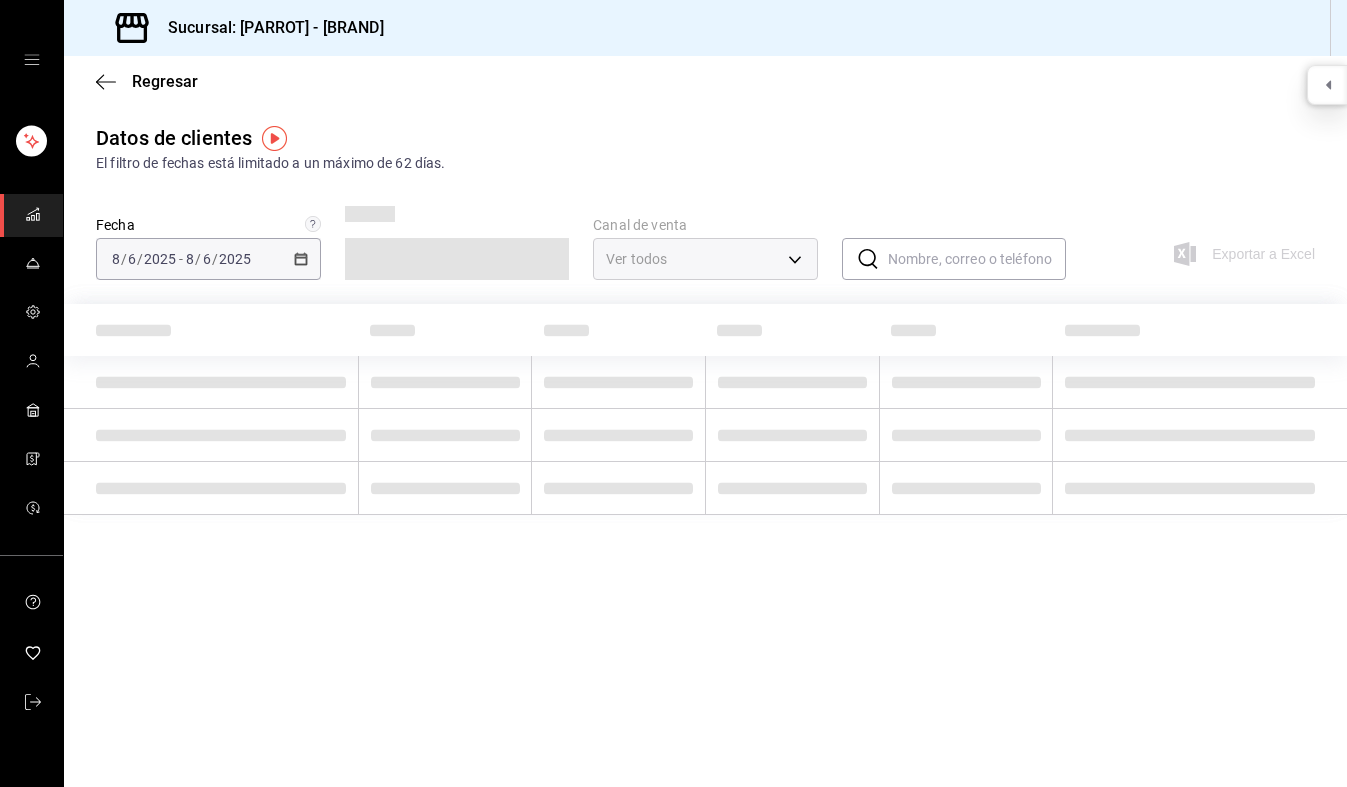 type on "PARROT,DIDI_FOOD,ONLINE" 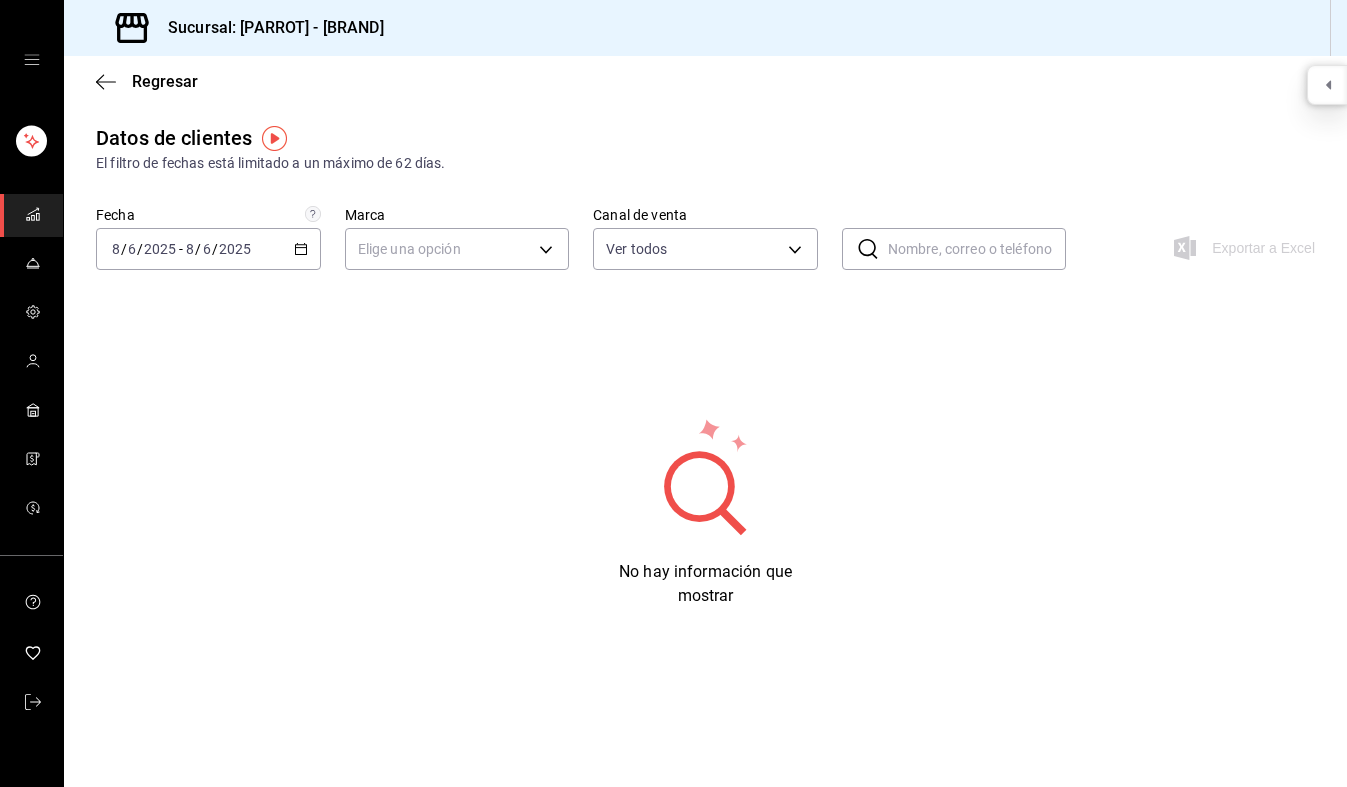 click 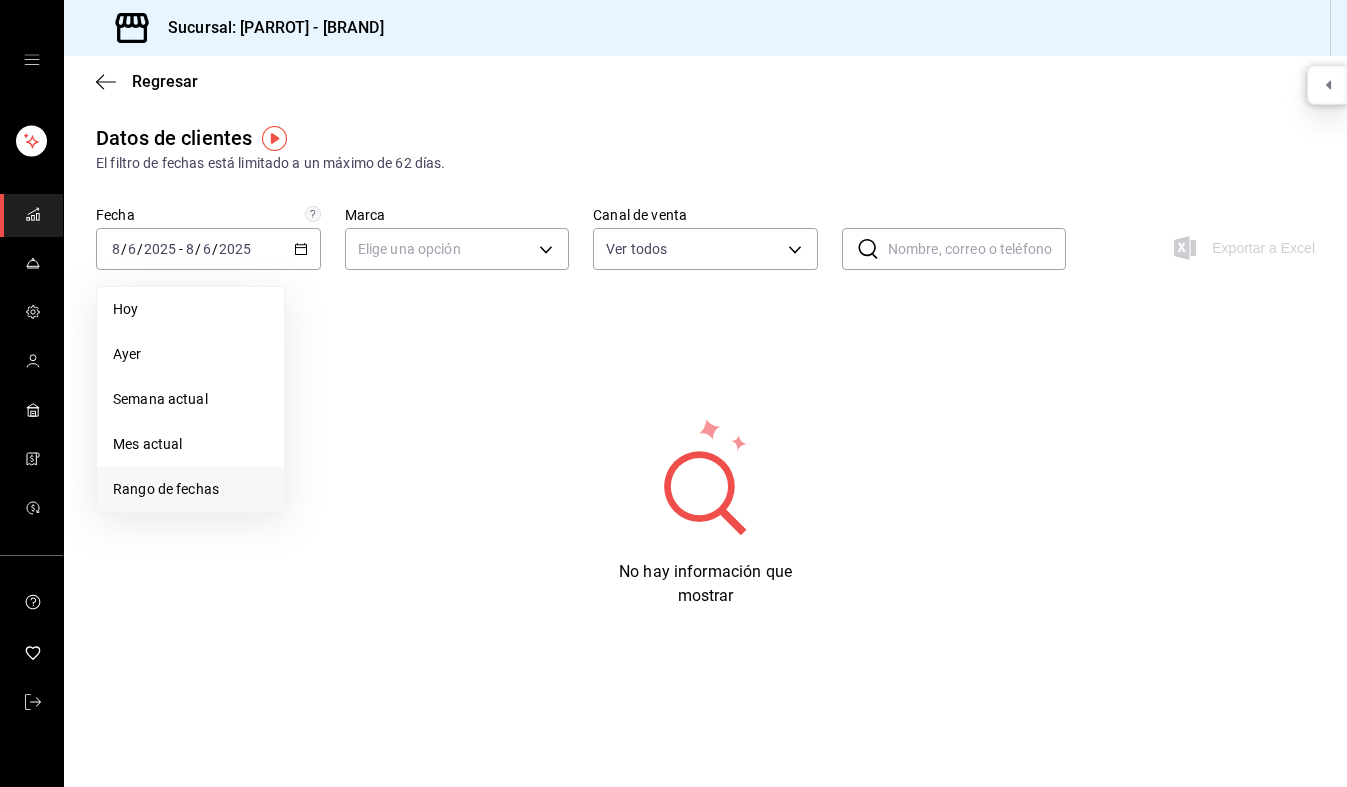 click on "Rango de fechas" at bounding box center [190, 489] 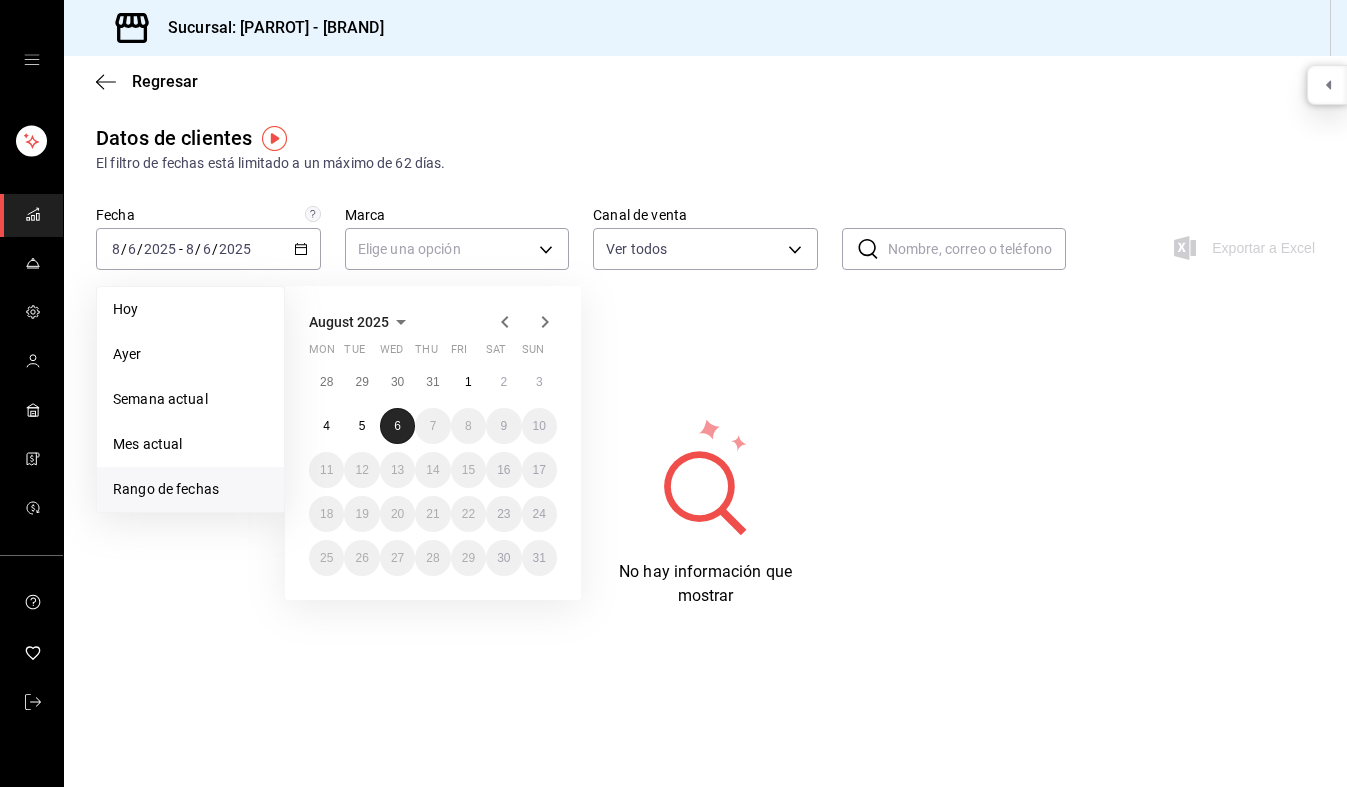 click on "6" at bounding box center (397, 426) 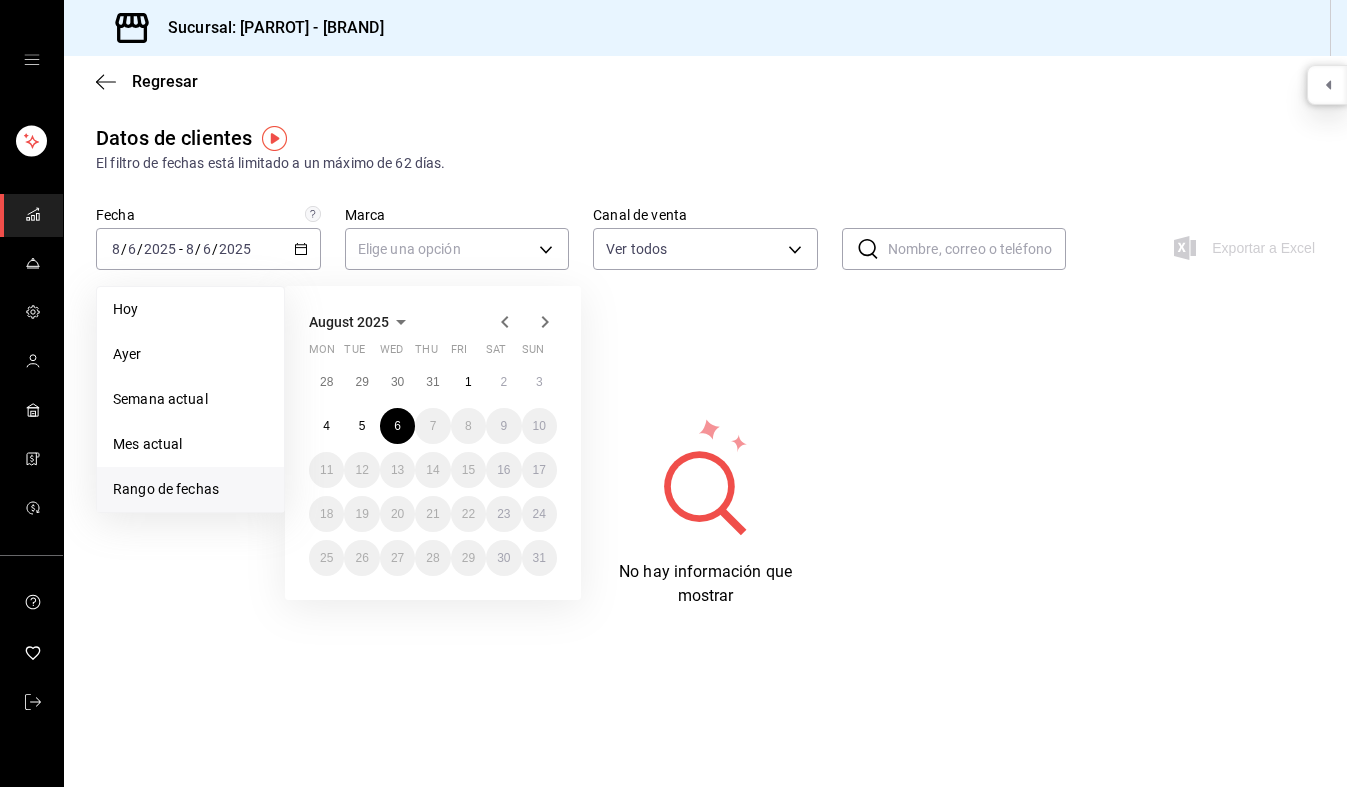 click 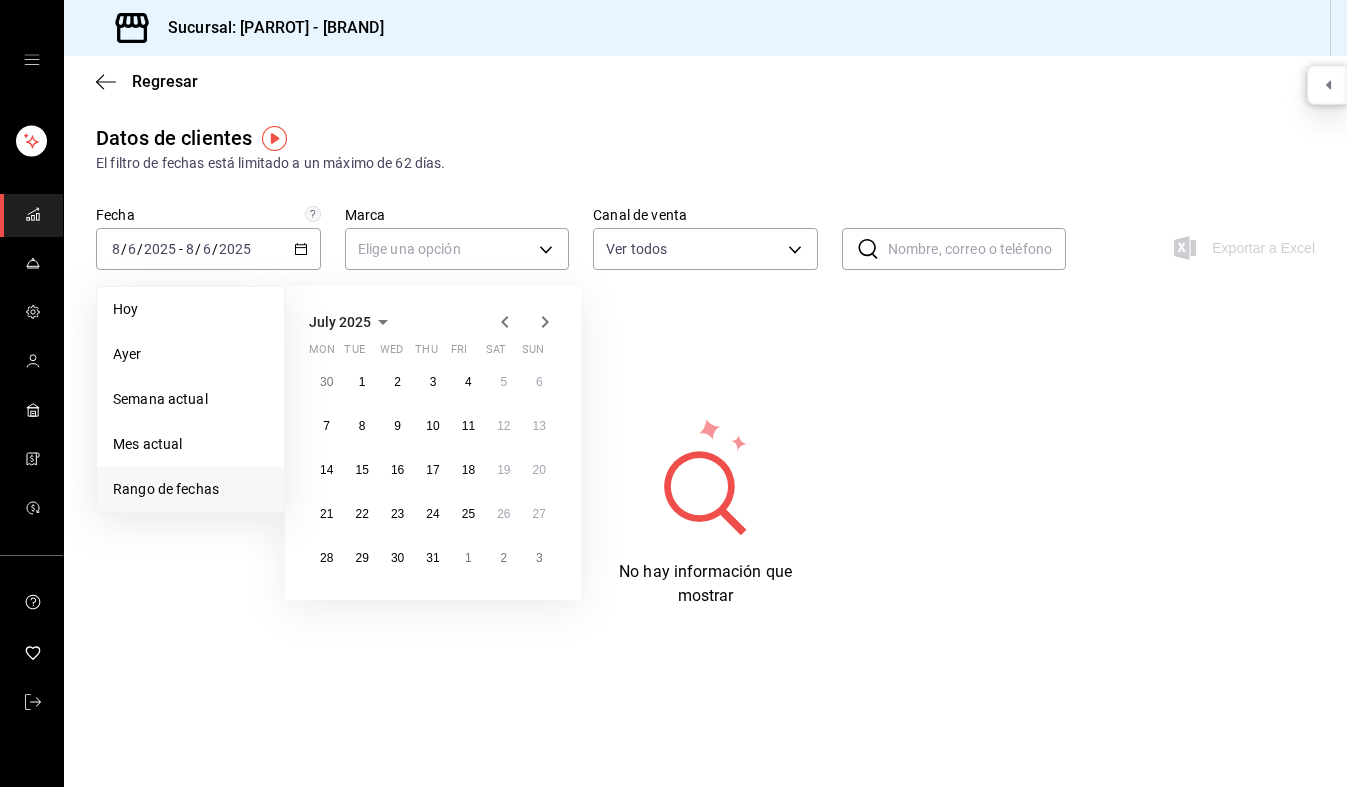 click 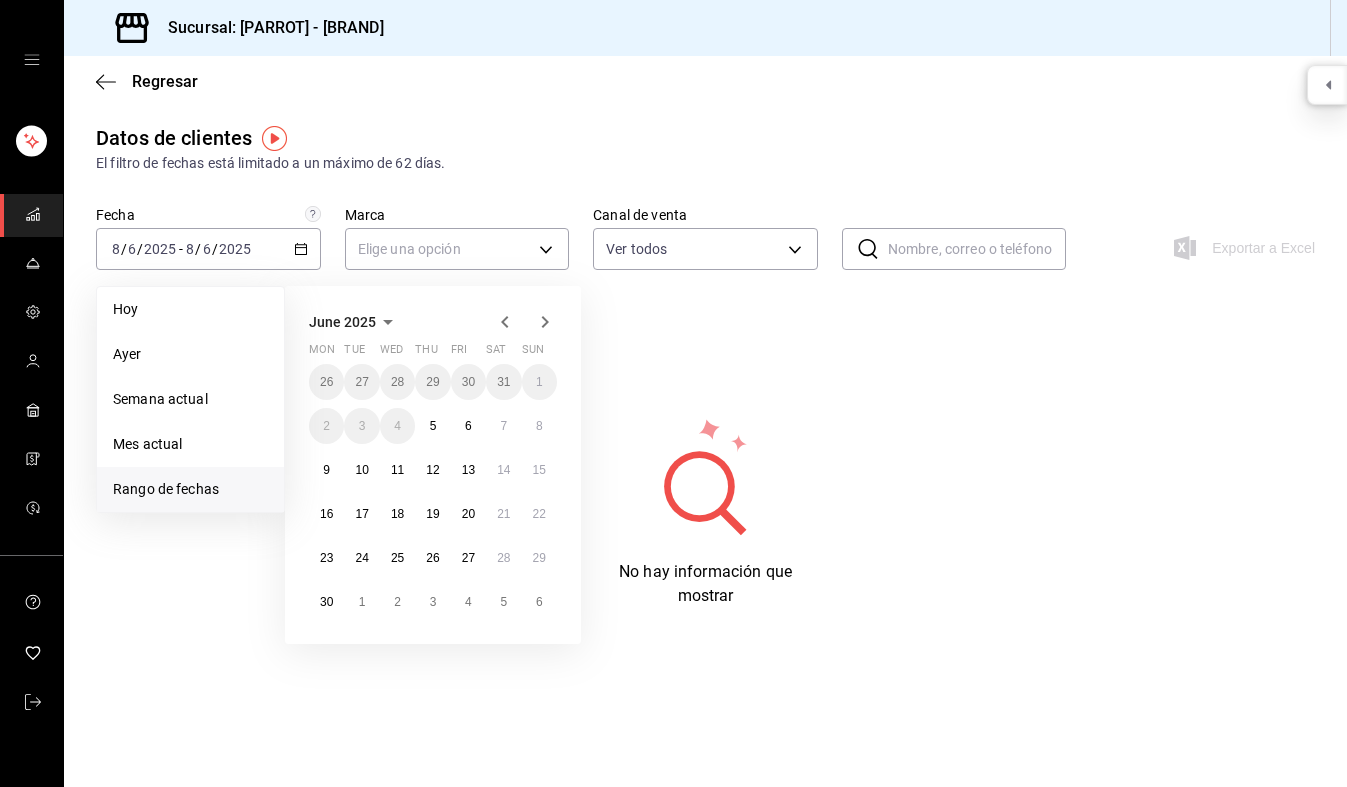 click 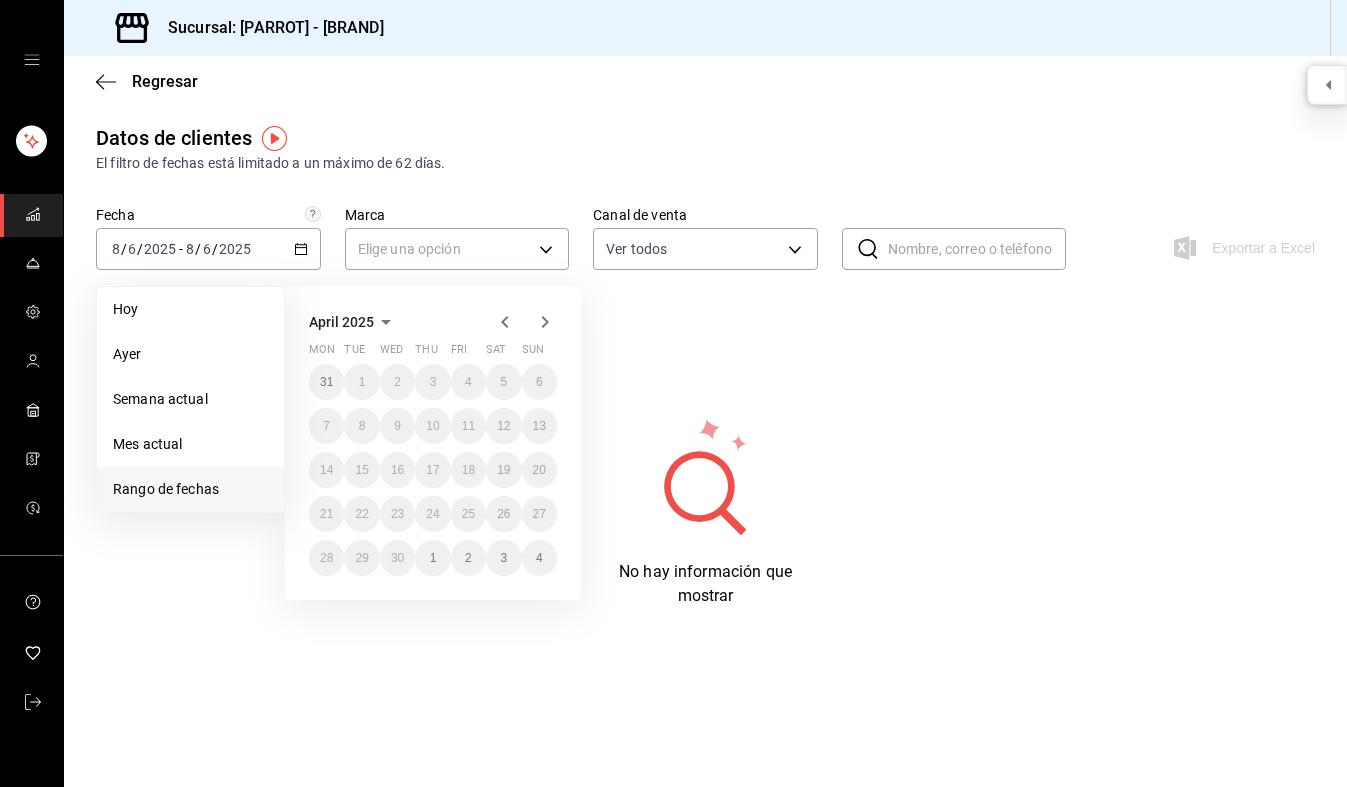 click 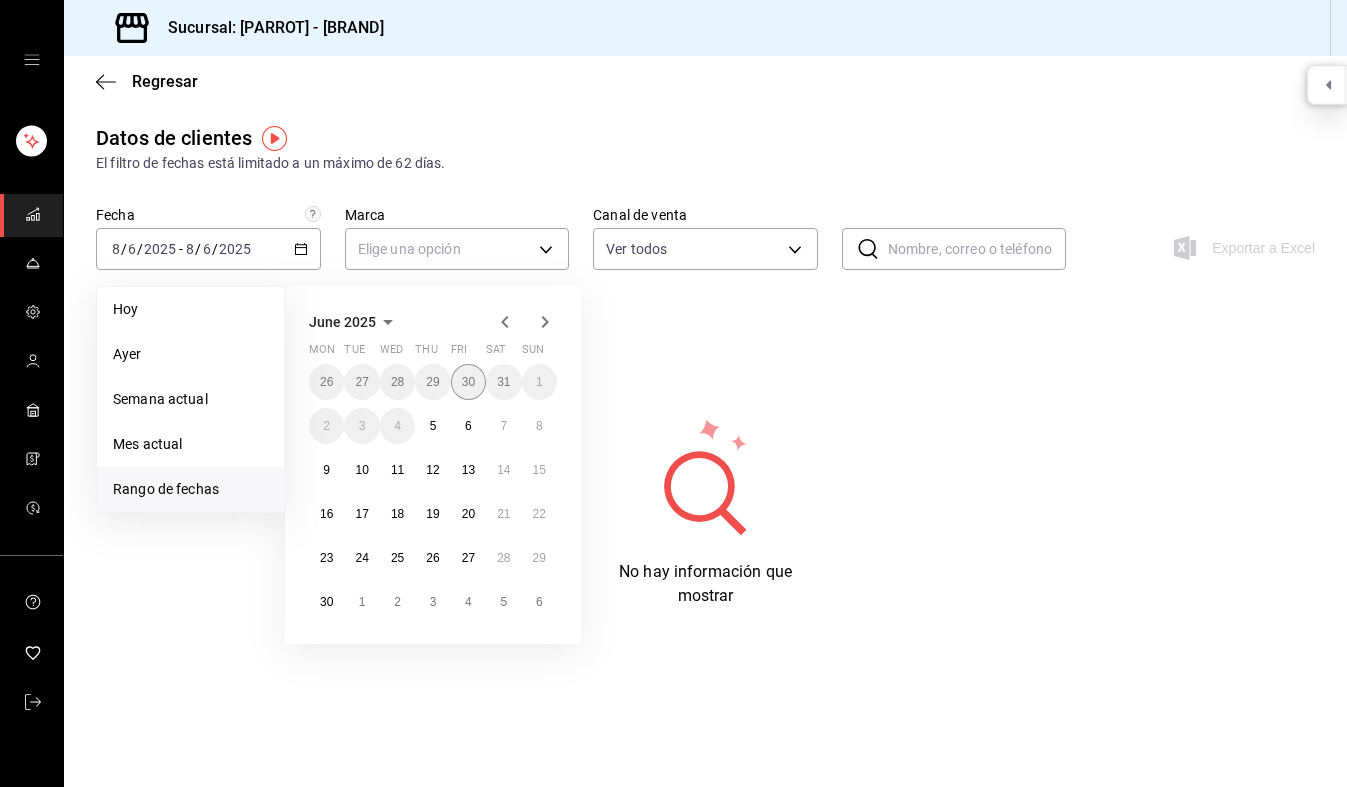 type 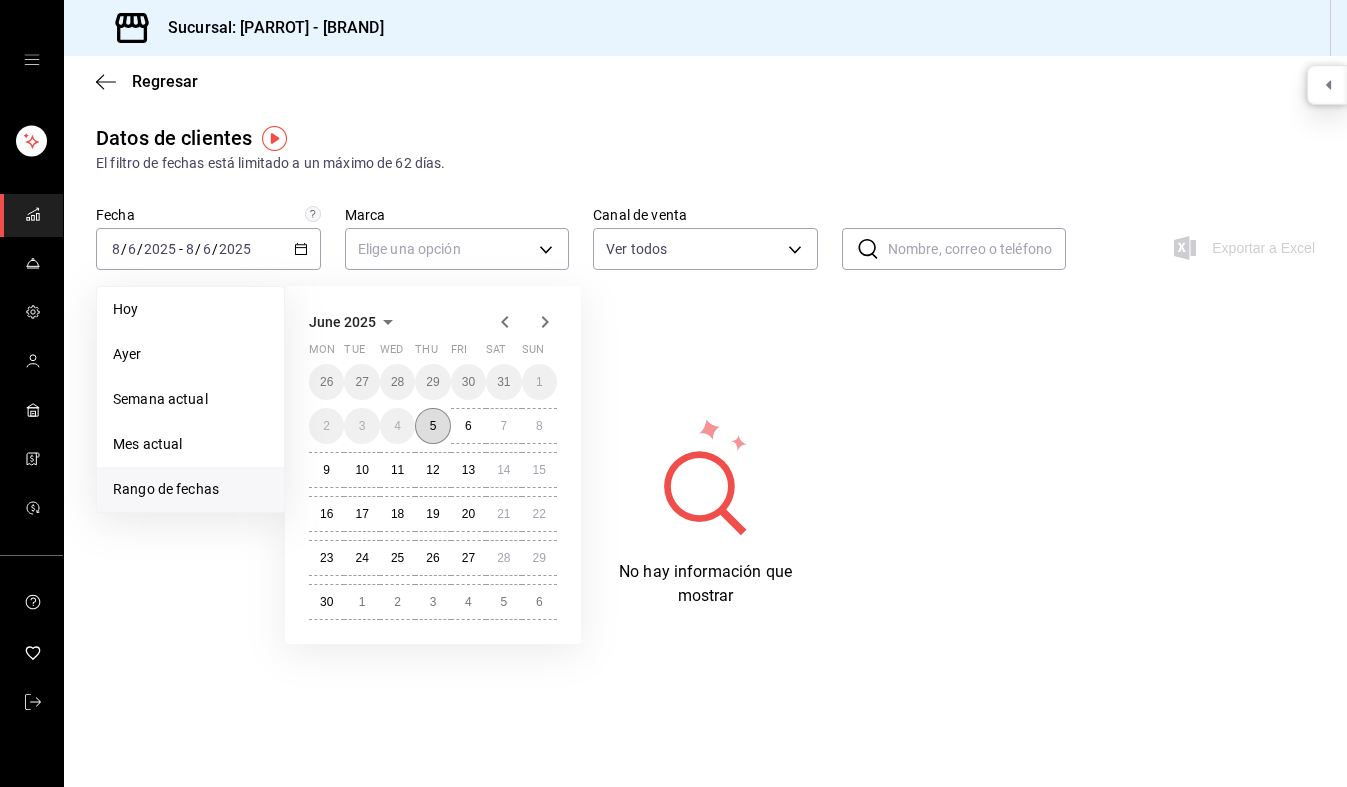 click on "5" at bounding box center [432, 426] 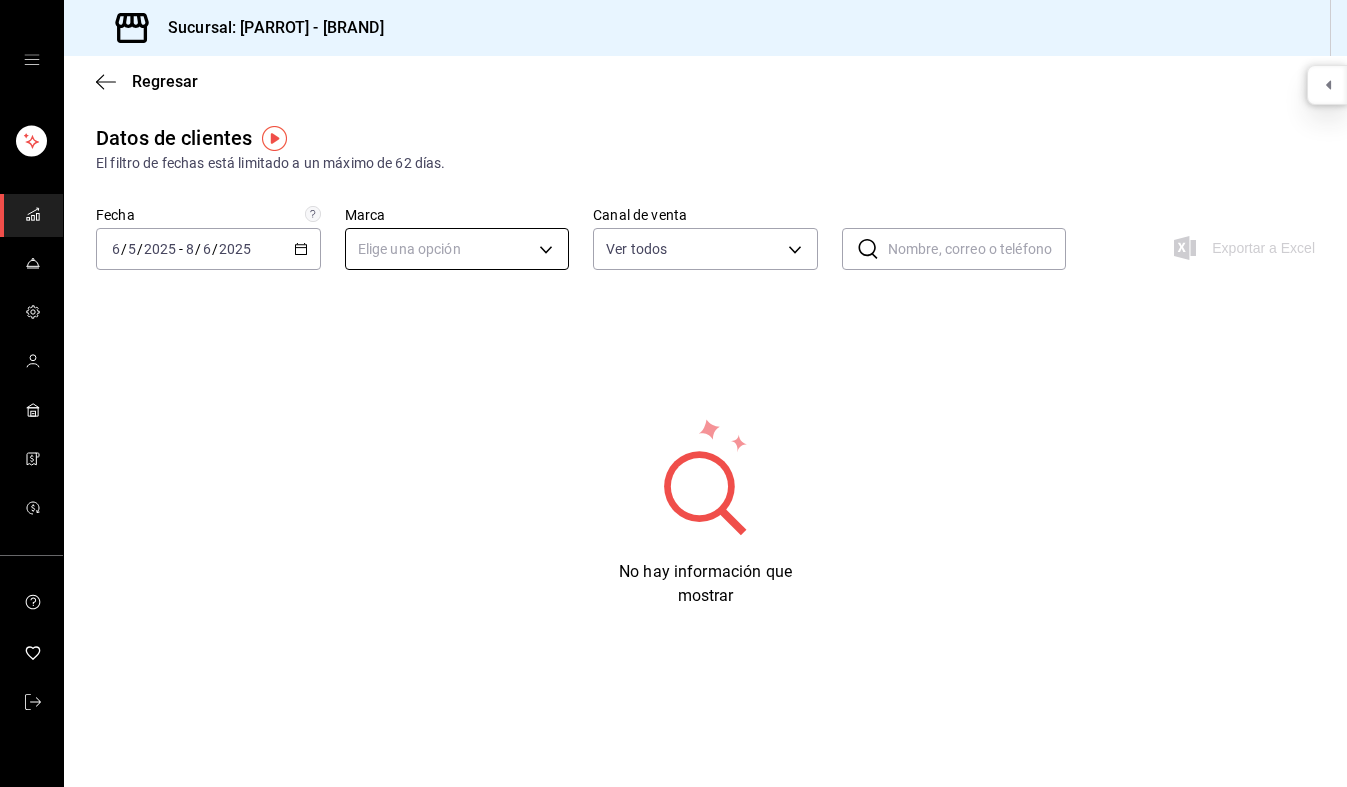 click on "Sucursal: [PARROT] - [BRAND] Regresar Datos de clientes El filtro de fechas está limitado a un máximo de 62 días.   Fecha [YYYY]-[MM]-[DD] [M] / [D] / [YYYY] - [YYYY]-[MM]-[DD] [M] / [D] / [YYYY] Marca Elige una opción Canal de venta Ver todos PARROT,DIDI_FOOD,ONLINE ​ ​ Exportar a Excel No hay información que mostrar GANA 1 MES GRATIS EN TU SUSCRIPCIÓN AQUÍ ¿Recuerdas cómo empezó tu restaurante?
Hoy puedes ayudar a un colega a tener el mismo cambio que tú viviste.
Recomienda Parrot directamente desde tu Portal Administrador.
Es fácil y rápido.
🎁 Por cada restaurante que se una, ganas 1 mes gratis. Ver video tutorial Ir a video Visitar centro de ayuda ([PHONE]) [EMAIL] Visitar centro de ayuda ([PHONE]) [EMAIL]" at bounding box center [673, 393] 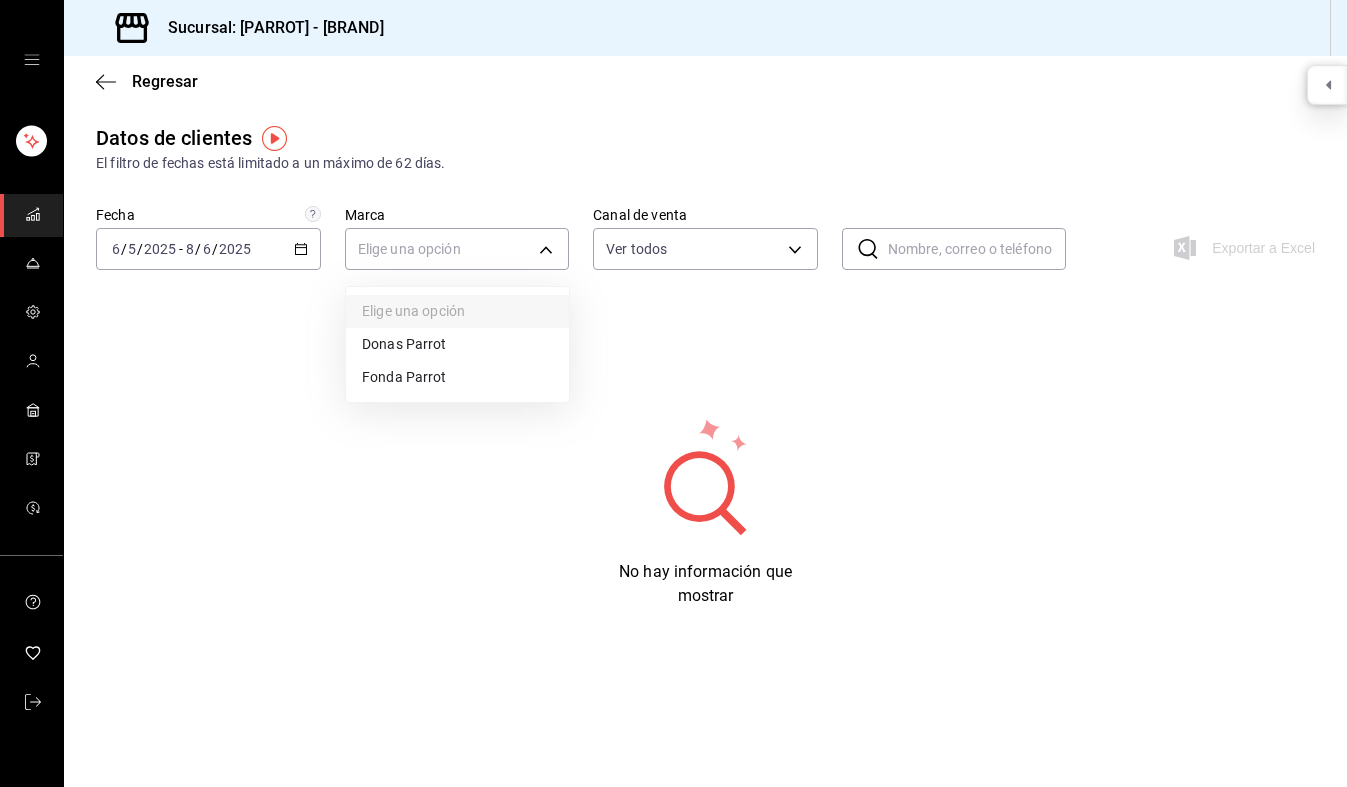 click on "Fonda Parrot" at bounding box center (457, 377) 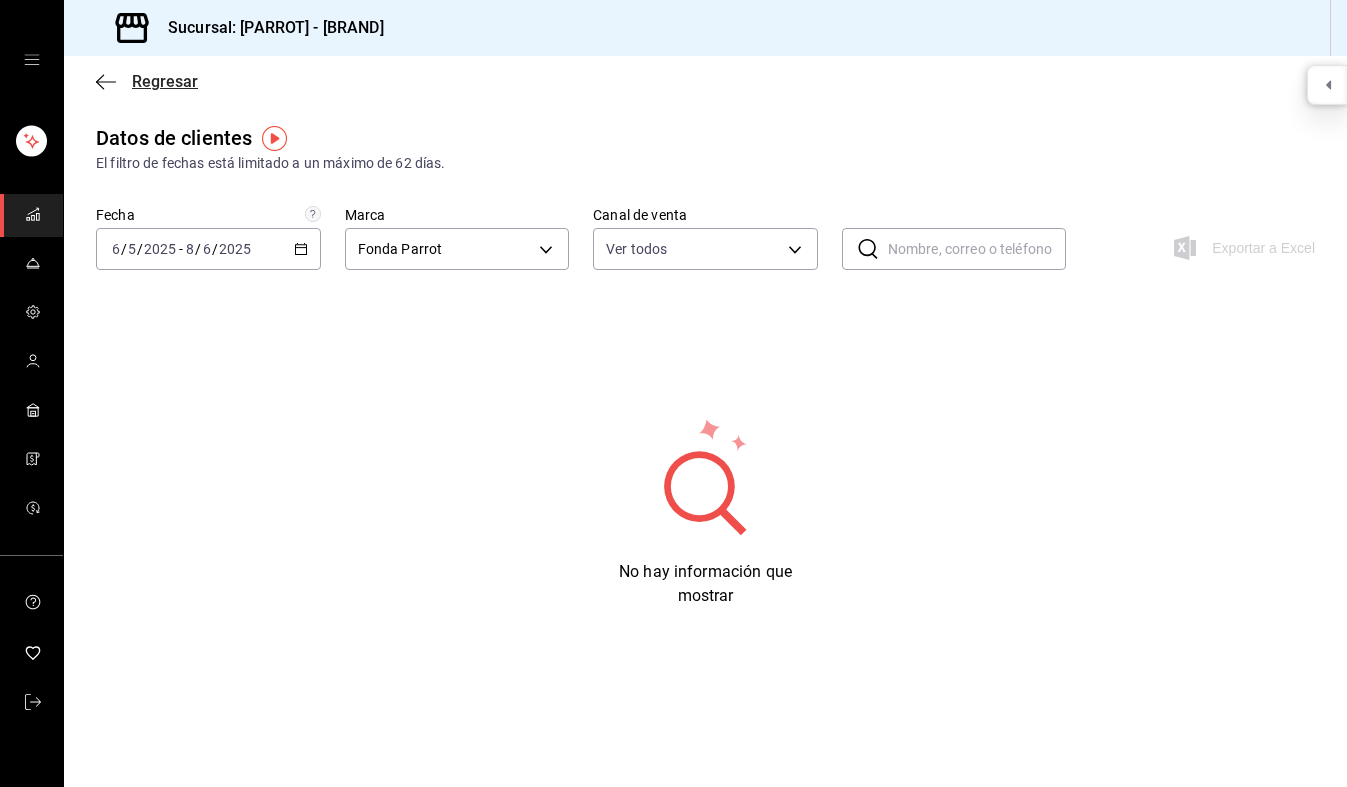 click 